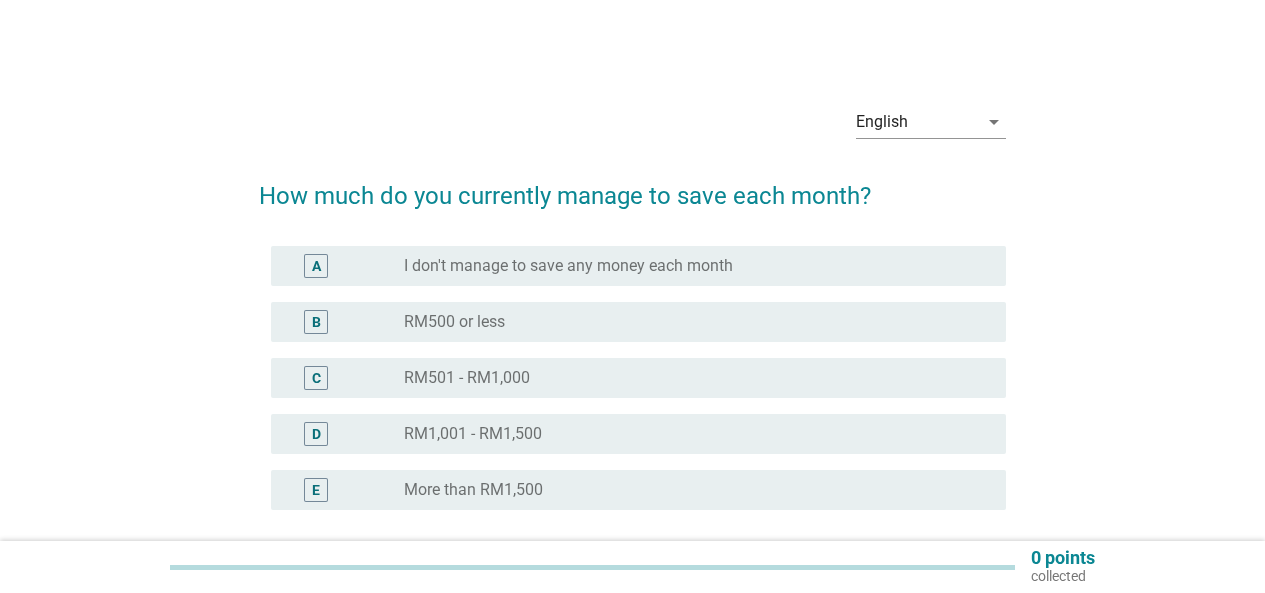 scroll, scrollTop: 0, scrollLeft: 0, axis: both 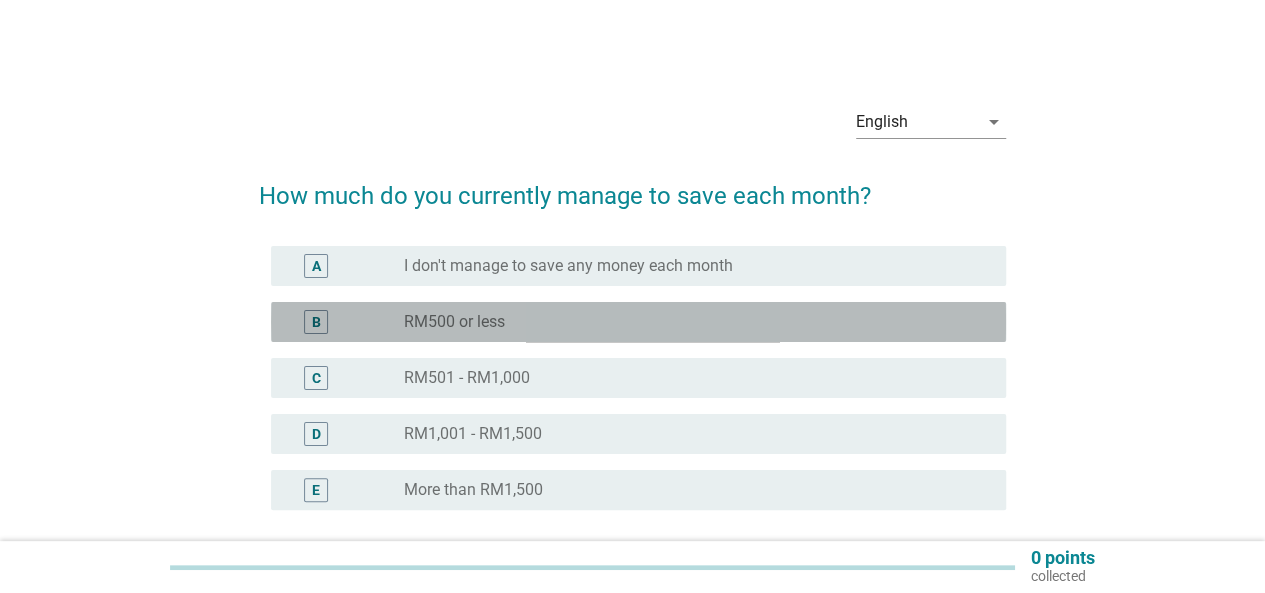 click on "radio_button_unchecked RM500 or less" at bounding box center (689, 322) 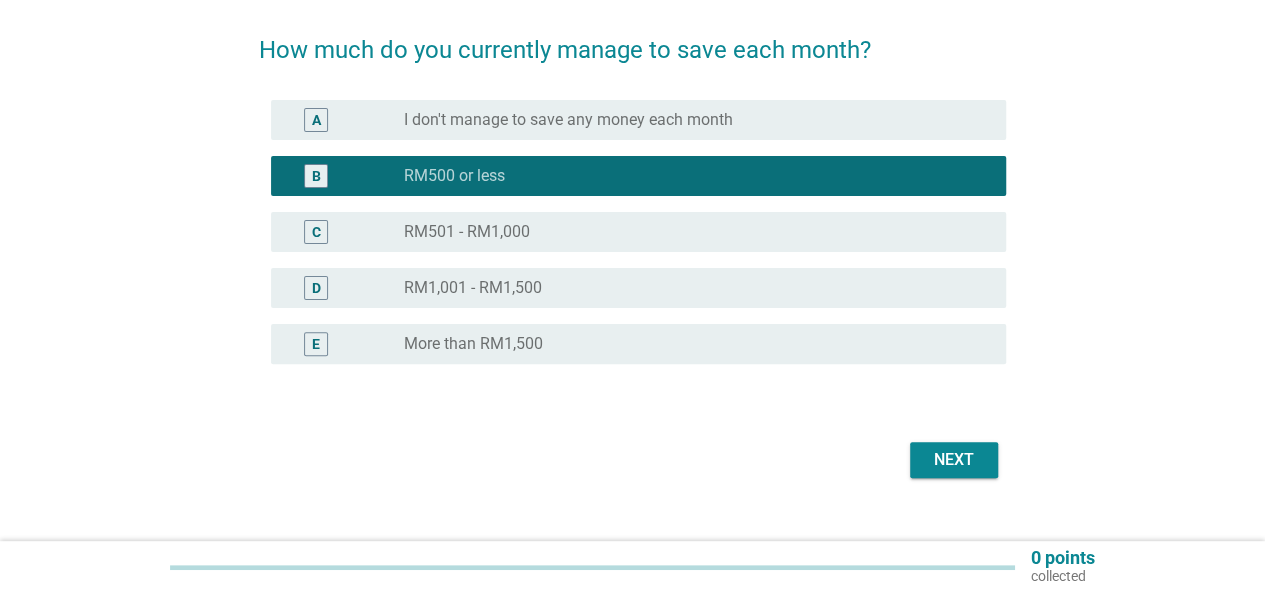 scroll, scrollTop: 151, scrollLeft: 0, axis: vertical 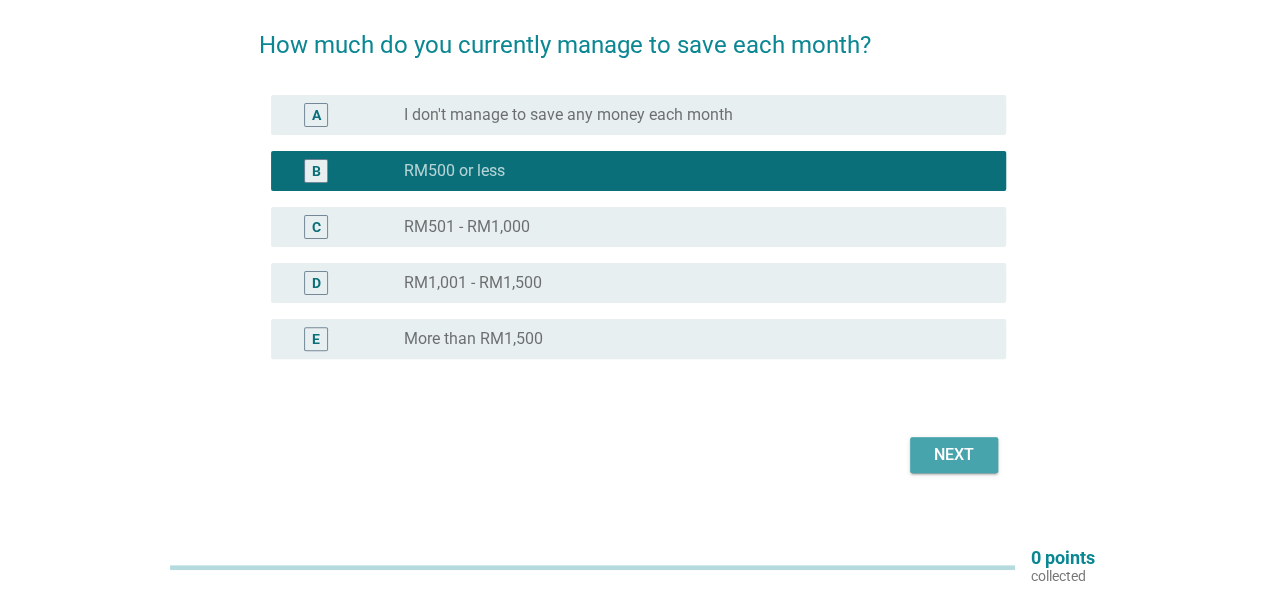 click on "Next" at bounding box center [954, 455] 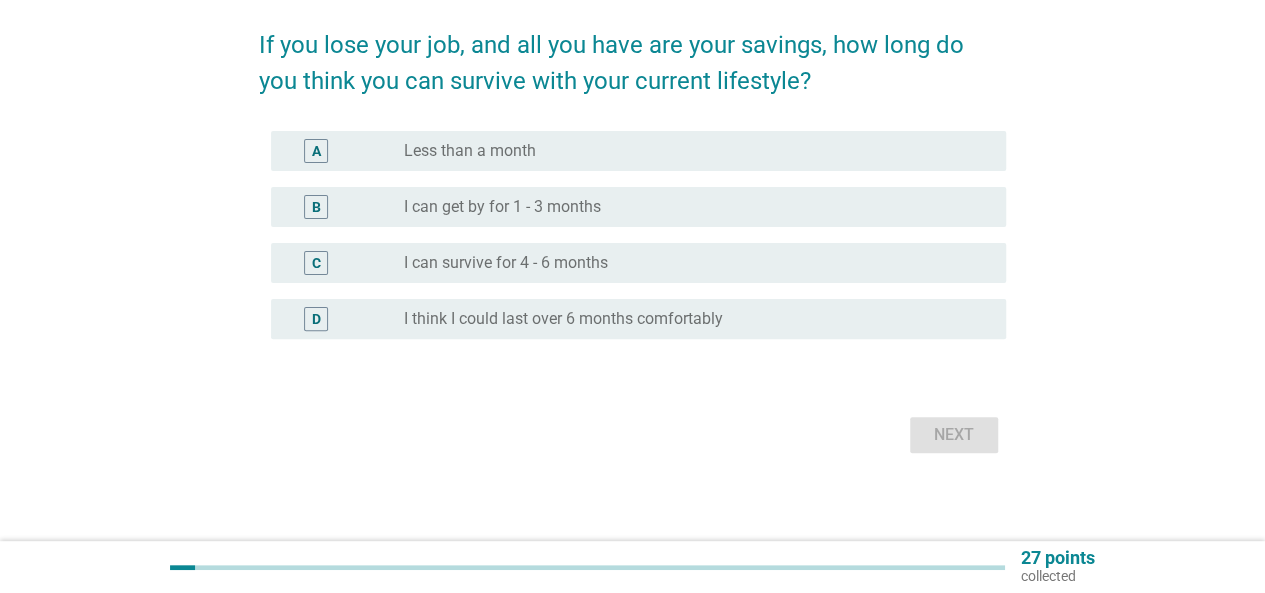 scroll, scrollTop: 0, scrollLeft: 0, axis: both 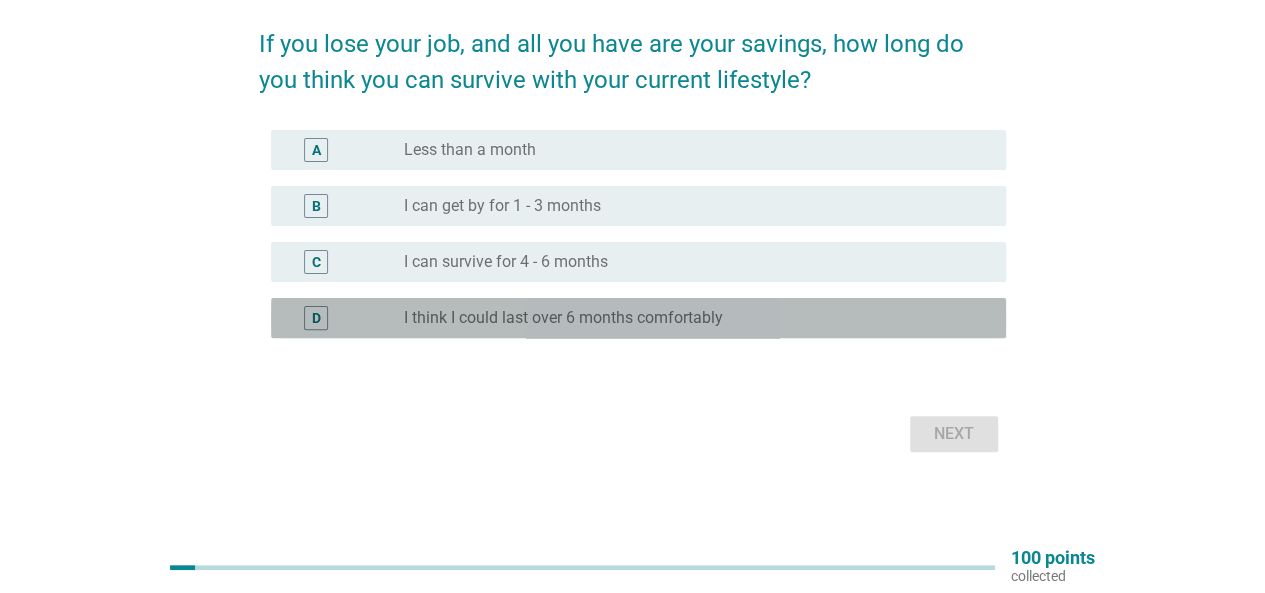 click on "radio_button_unchecked I think I could last over 6 months comfortably" at bounding box center (689, 318) 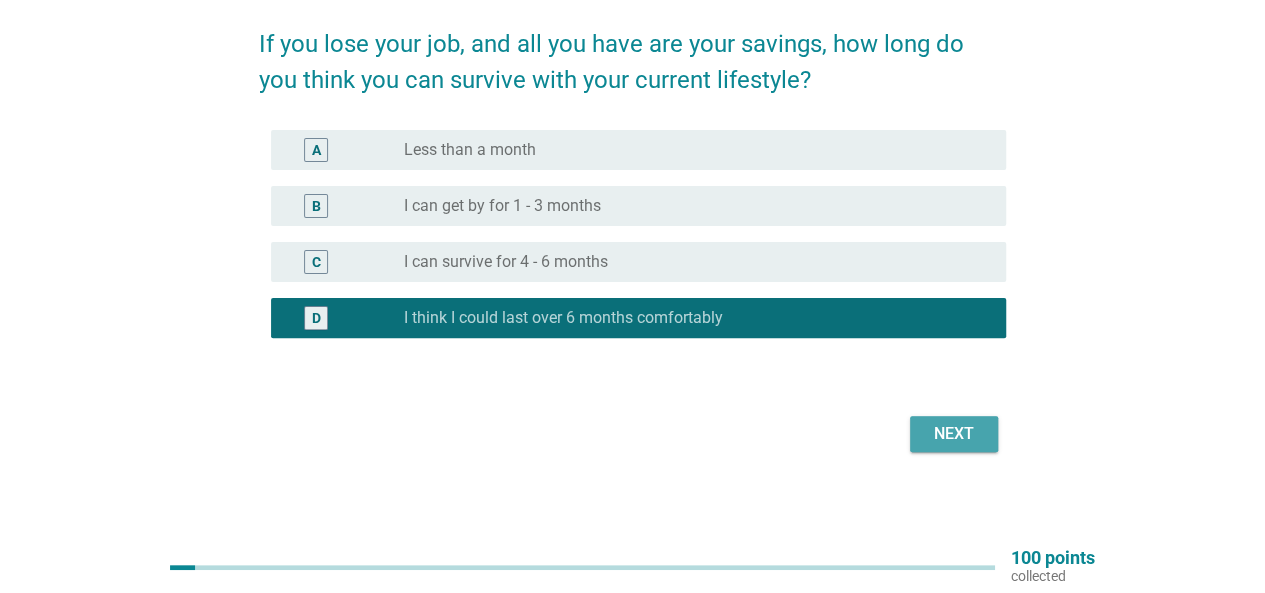 click on "Next" at bounding box center (954, 434) 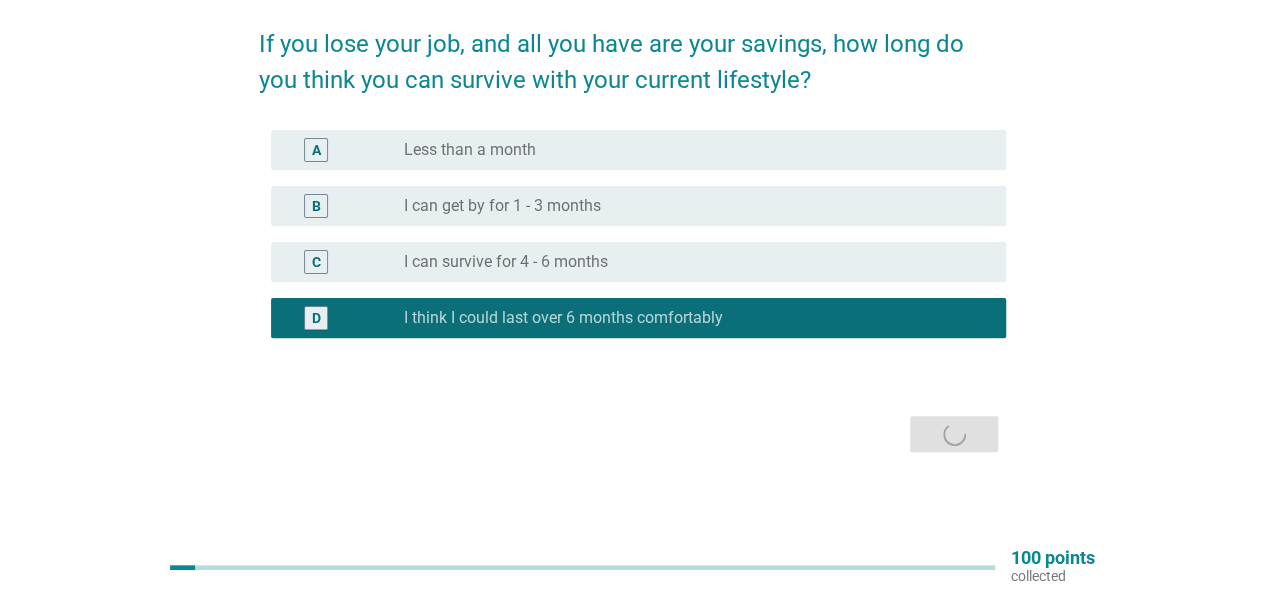 scroll, scrollTop: 0, scrollLeft: 0, axis: both 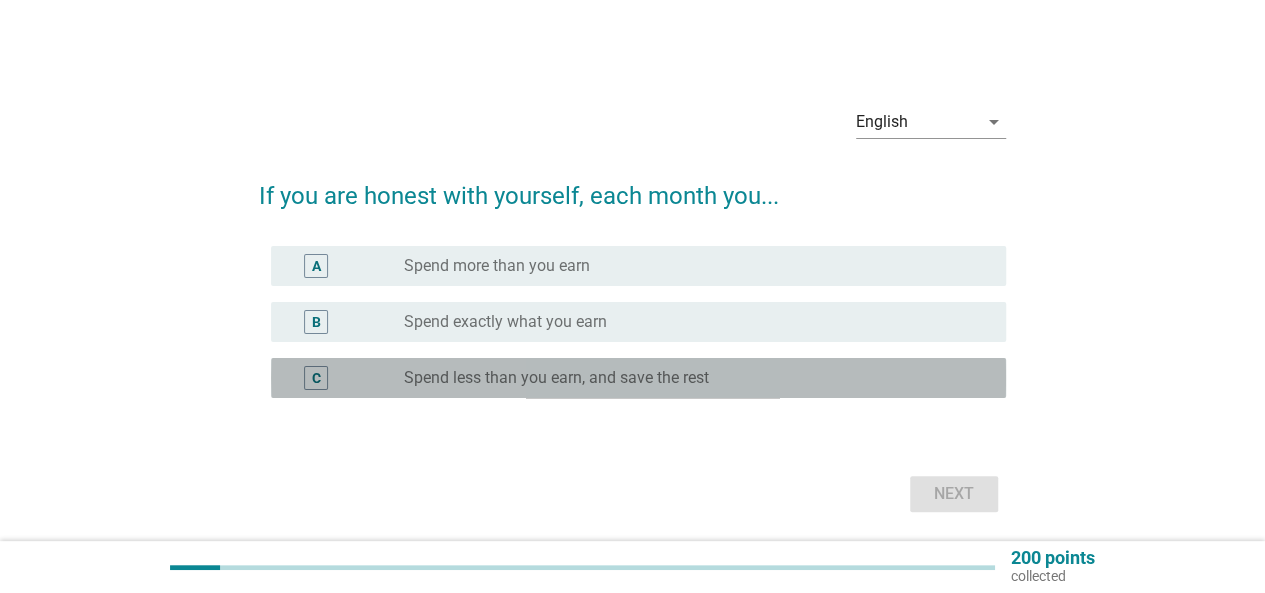 click on "radio_button_unchecked Spend less than you earn, and save the rest" at bounding box center (697, 378) 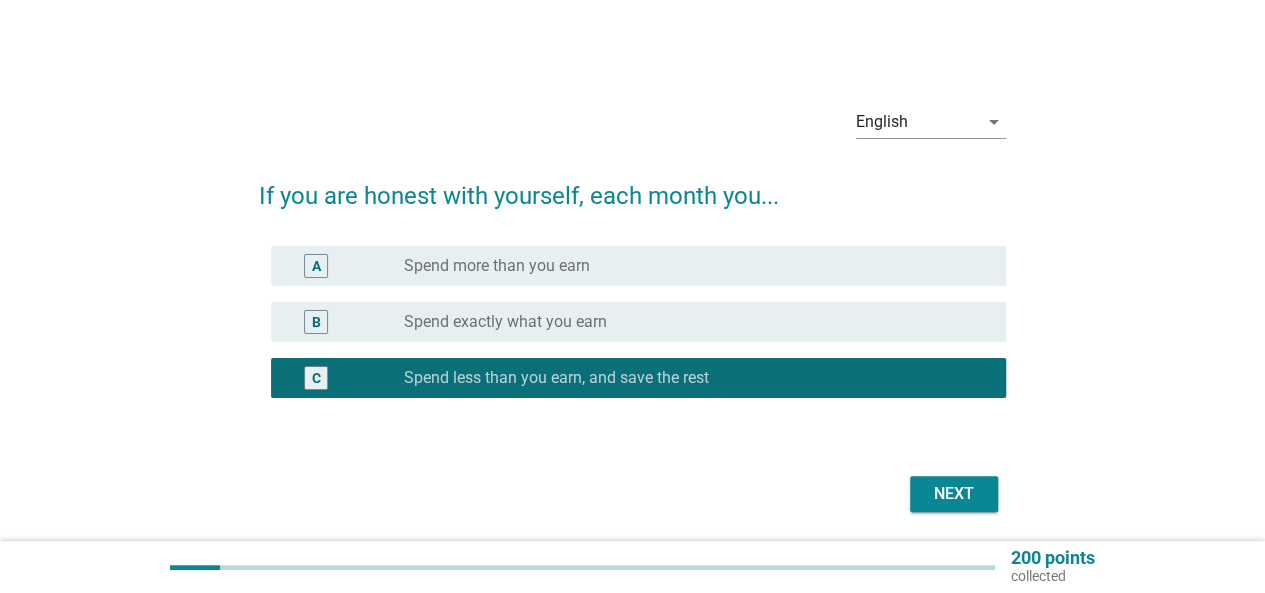 click on "Next" at bounding box center (954, 494) 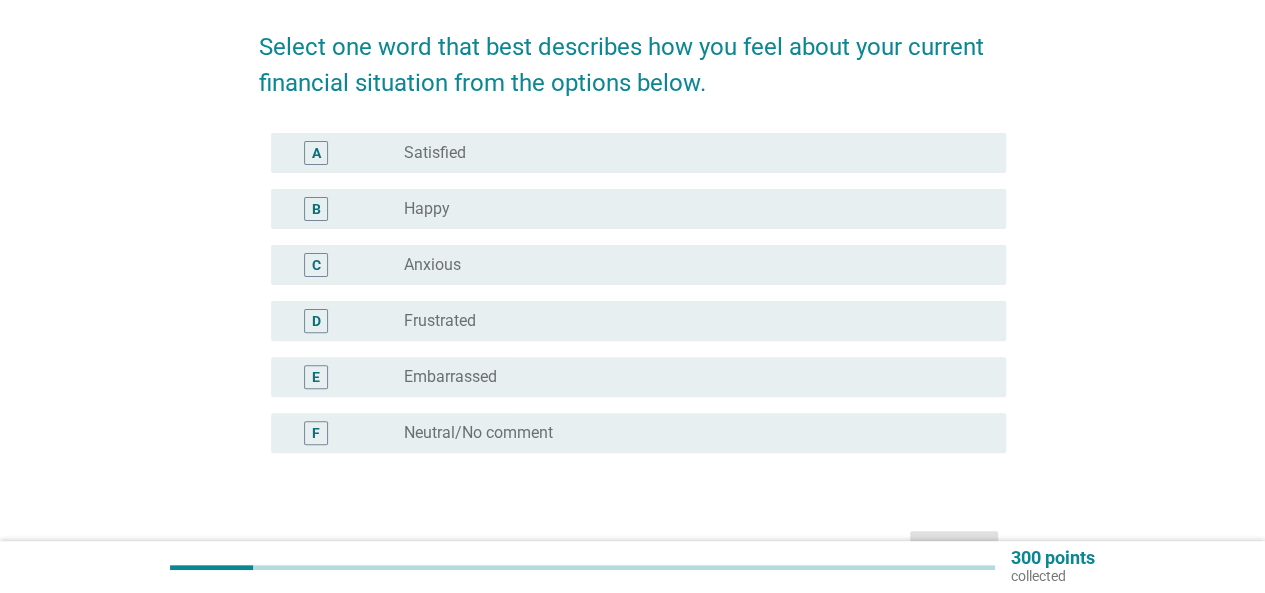 scroll, scrollTop: 152, scrollLeft: 0, axis: vertical 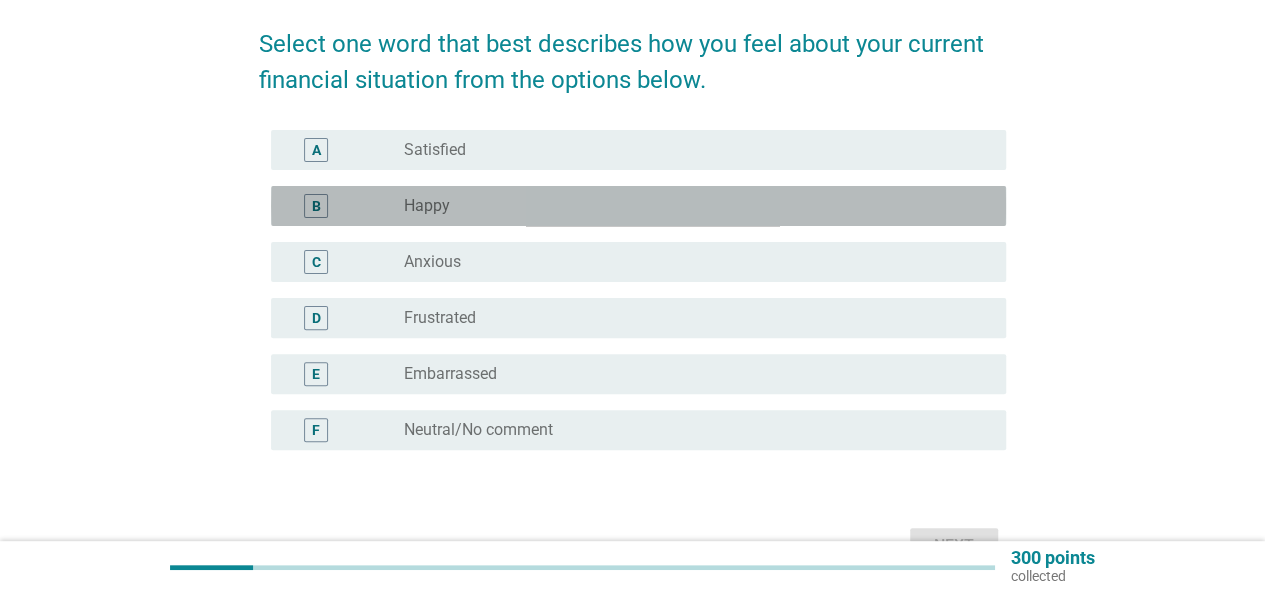 click on "radio_button_unchecked Happy" at bounding box center (689, 206) 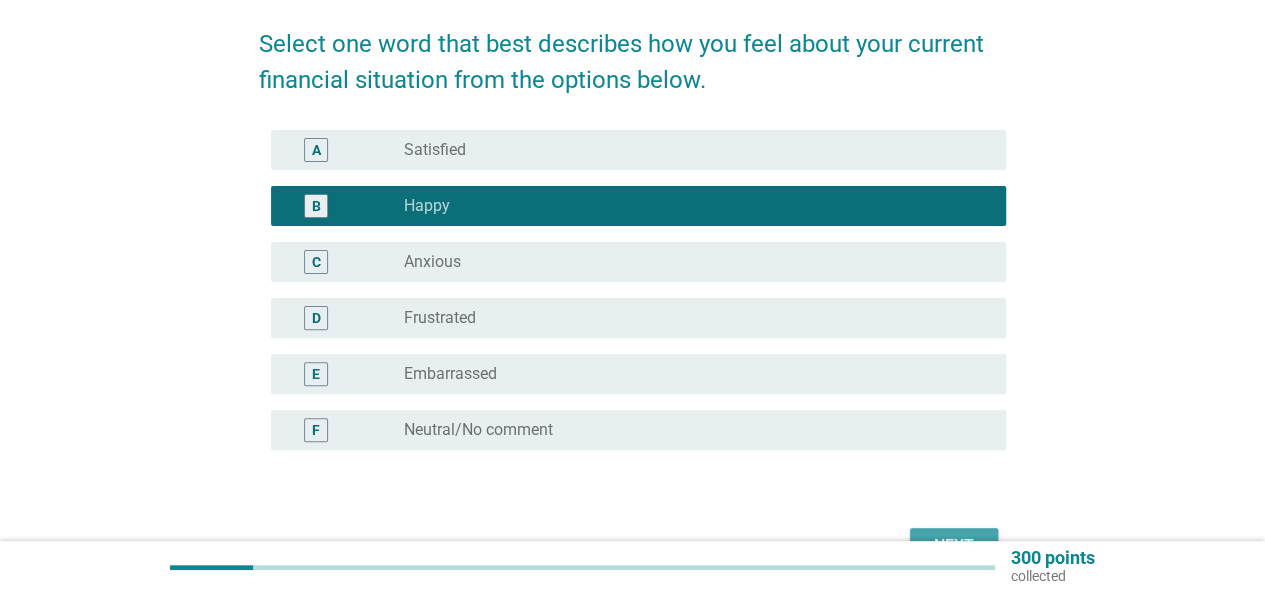 click on "Next" at bounding box center (954, 546) 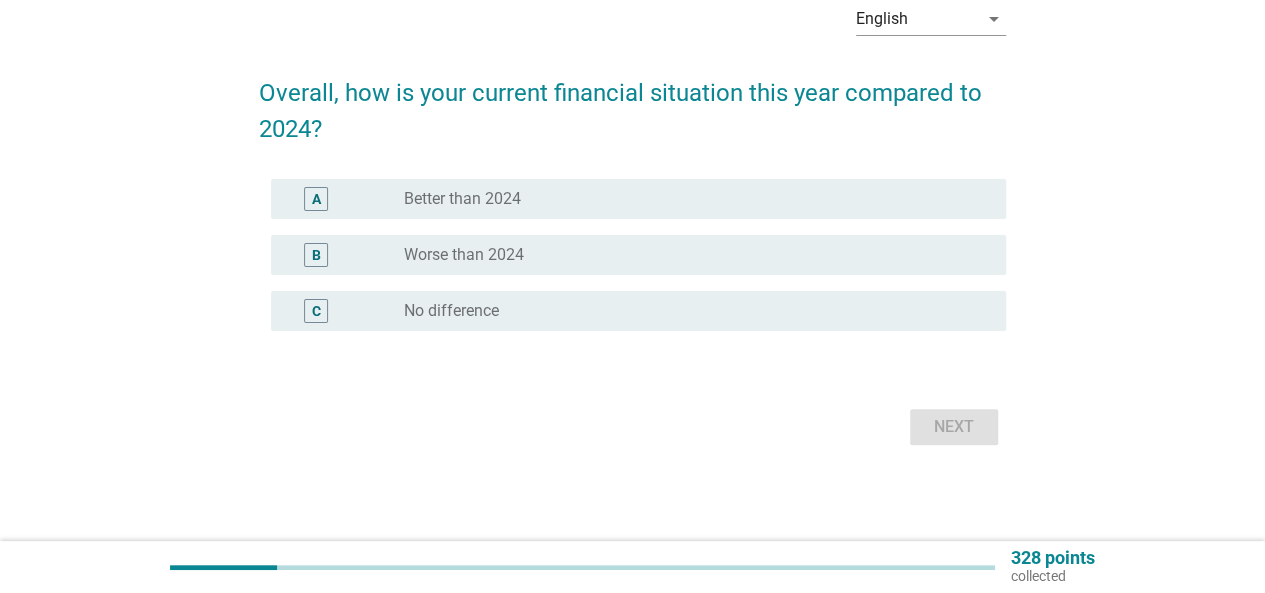scroll, scrollTop: 0, scrollLeft: 0, axis: both 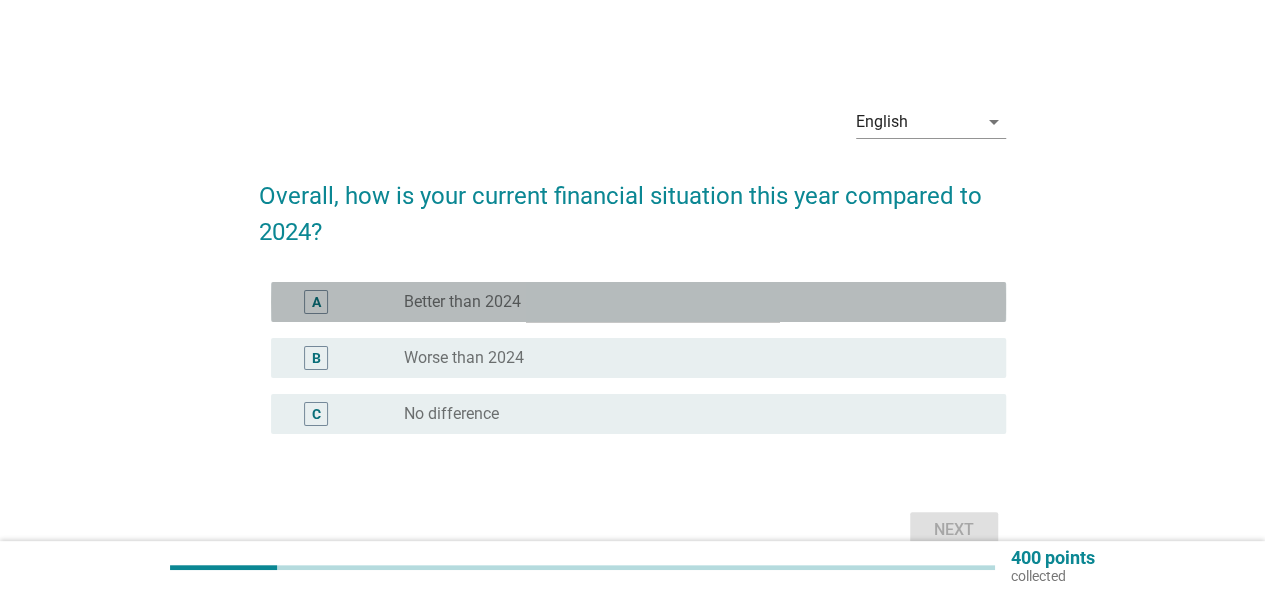 click on "radio_button_unchecked Better than 2024" at bounding box center [689, 302] 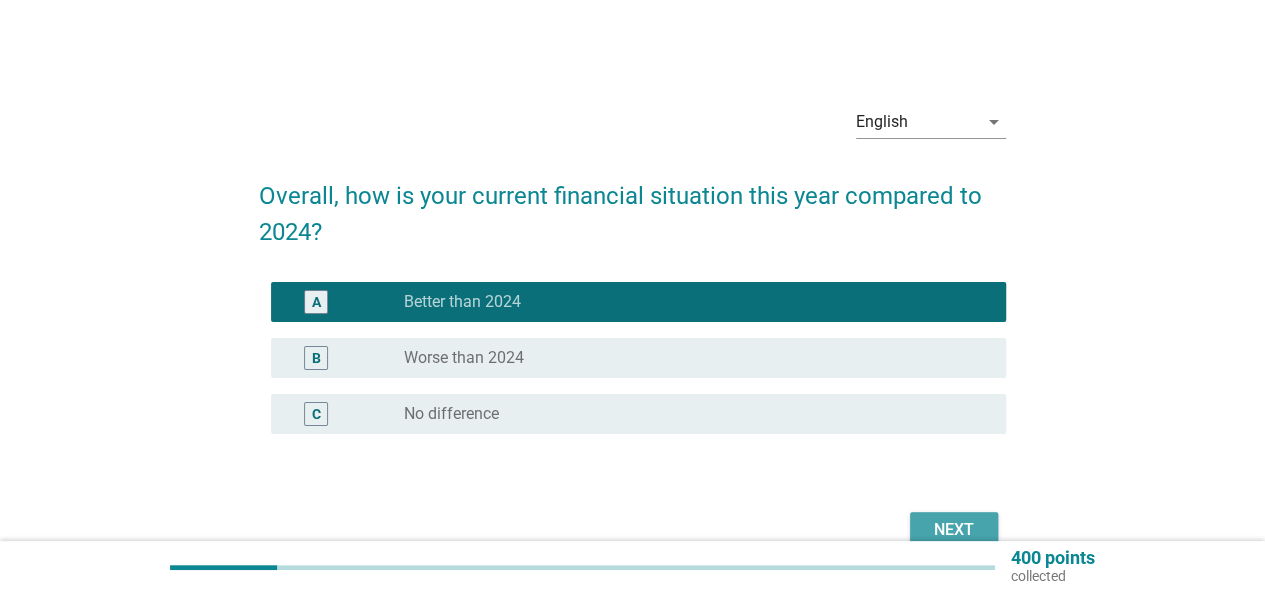 click on "Next" at bounding box center (954, 530) 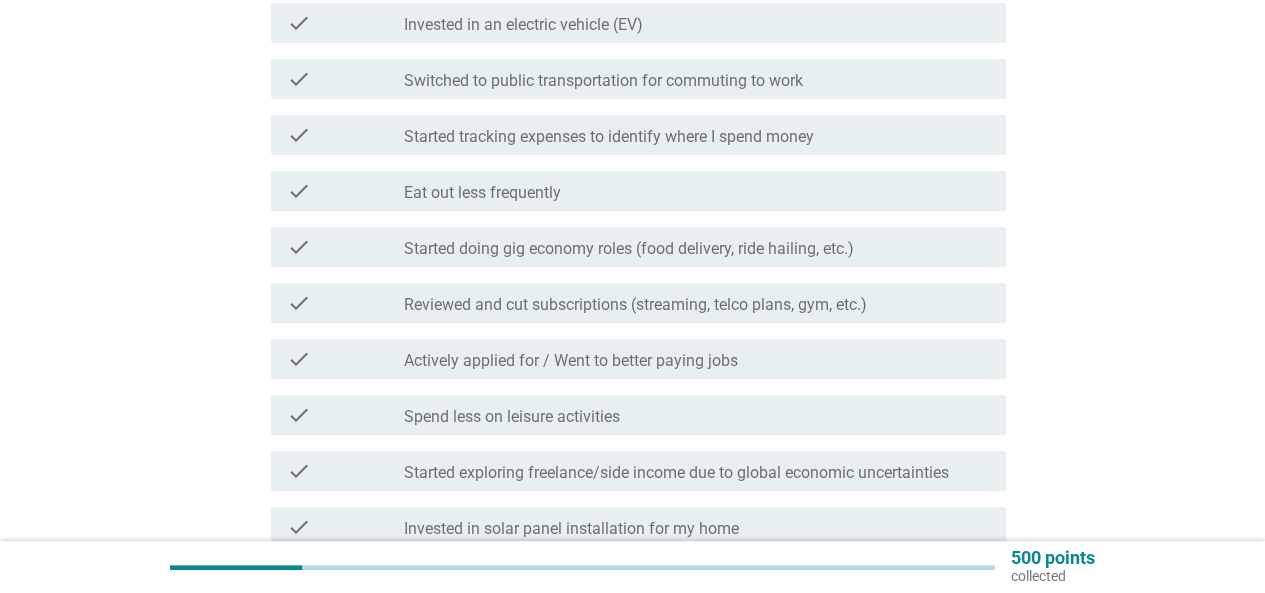 scroll, scrollTop: 274, scrollLeft: 0, axis: vertical 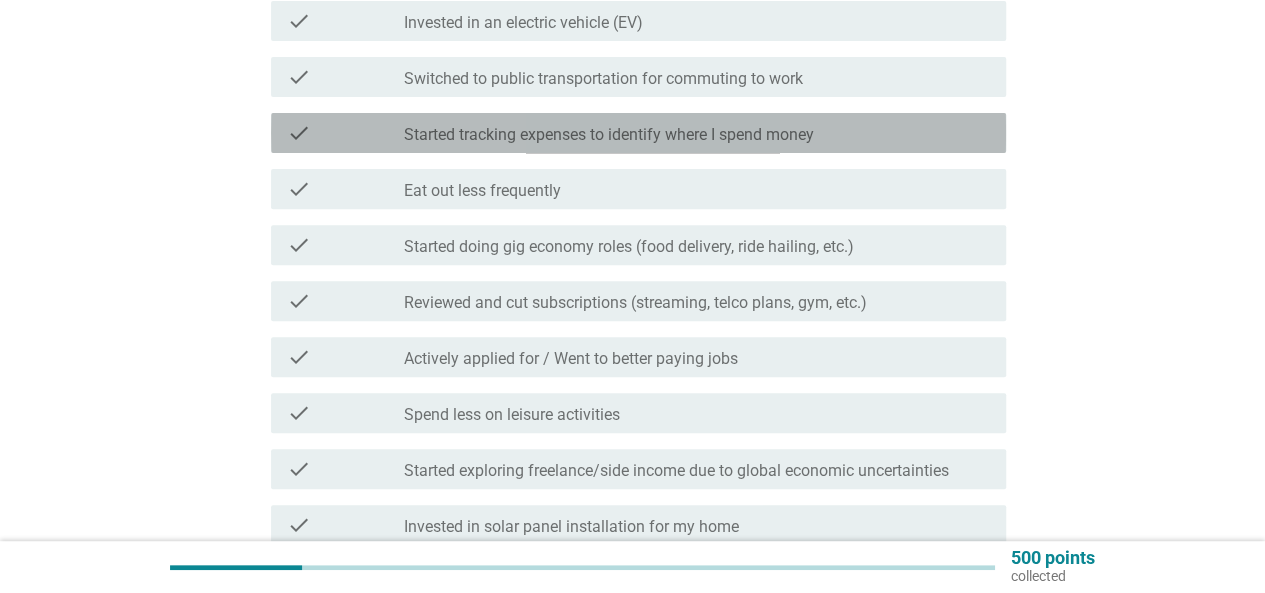click on "Started tracking expenses to identify where I spend money" at bounding box center (609, 135) 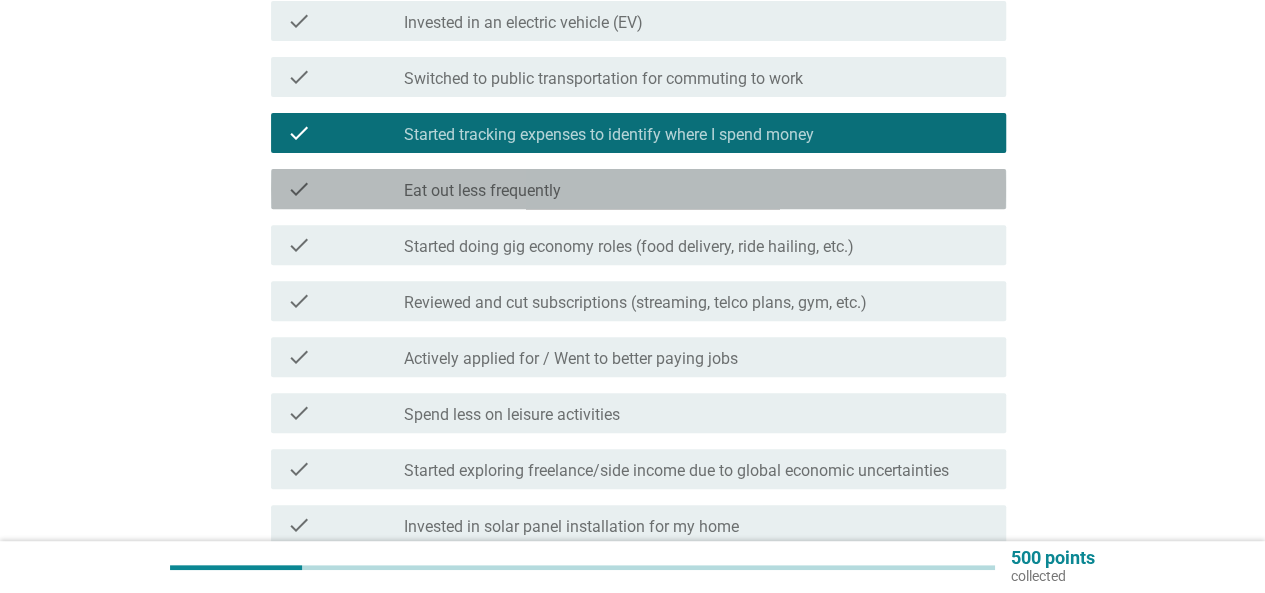 click on "check_box_outline_blank Eat out less frequently" at bounding box center [697, 189] 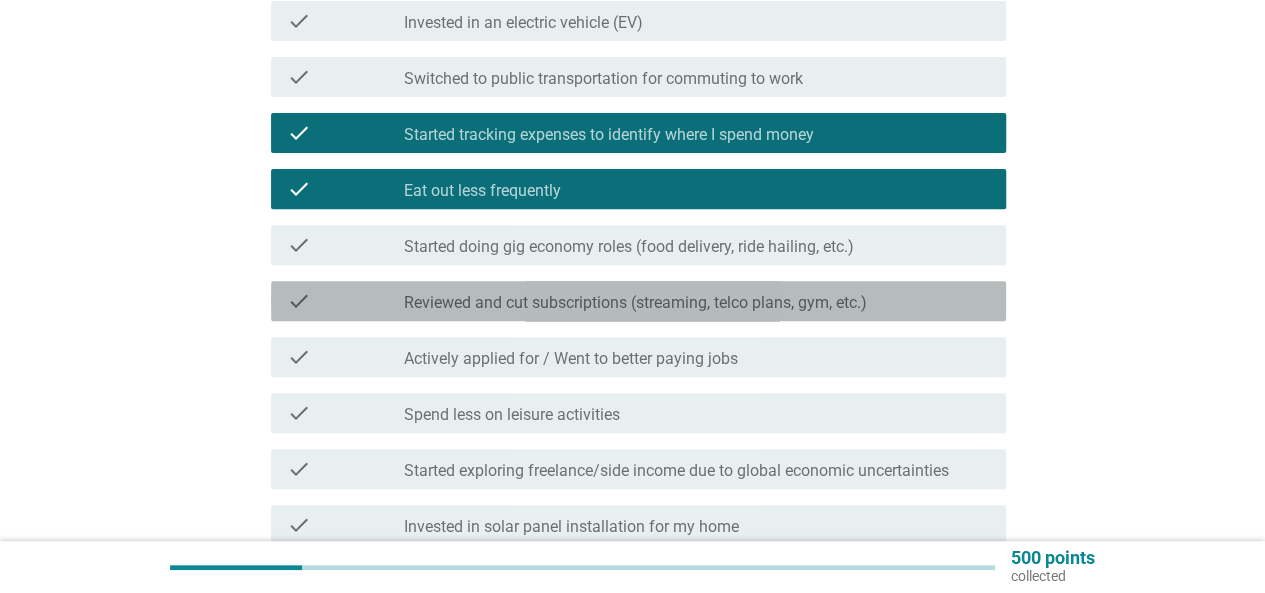 click on "Reviewed and cut subscriptions (streaming, telco plans, gym, etc.)" at bounding box center (635, 303) 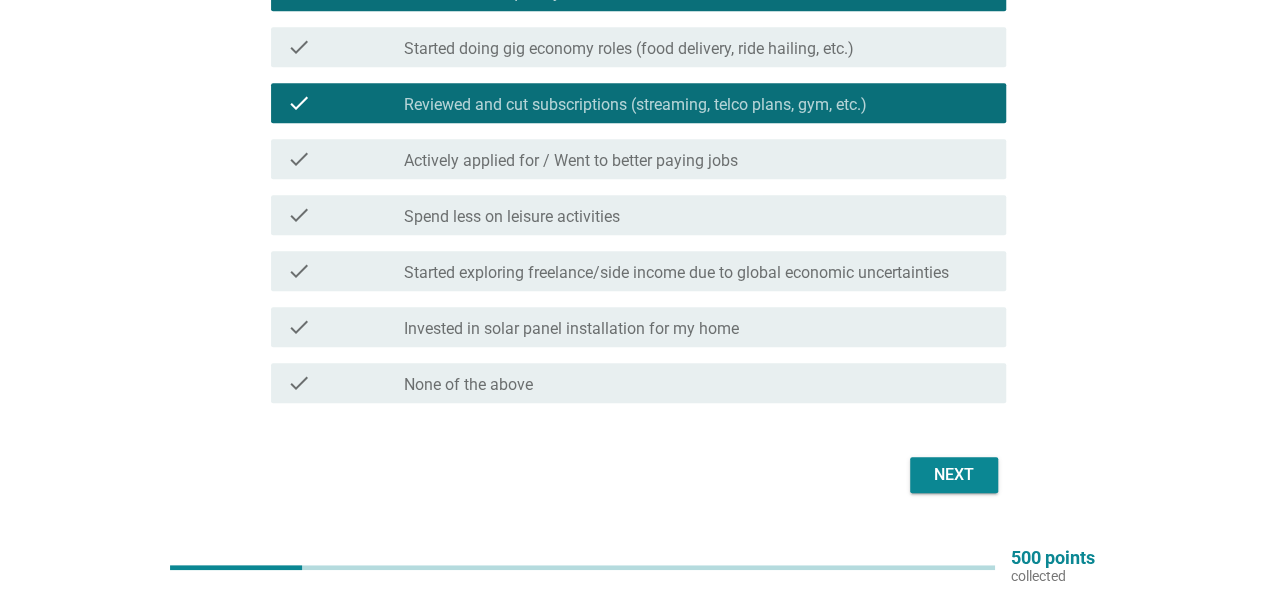 scroll, scrollTop: 469, scrollLeft: 0, axis: vertical 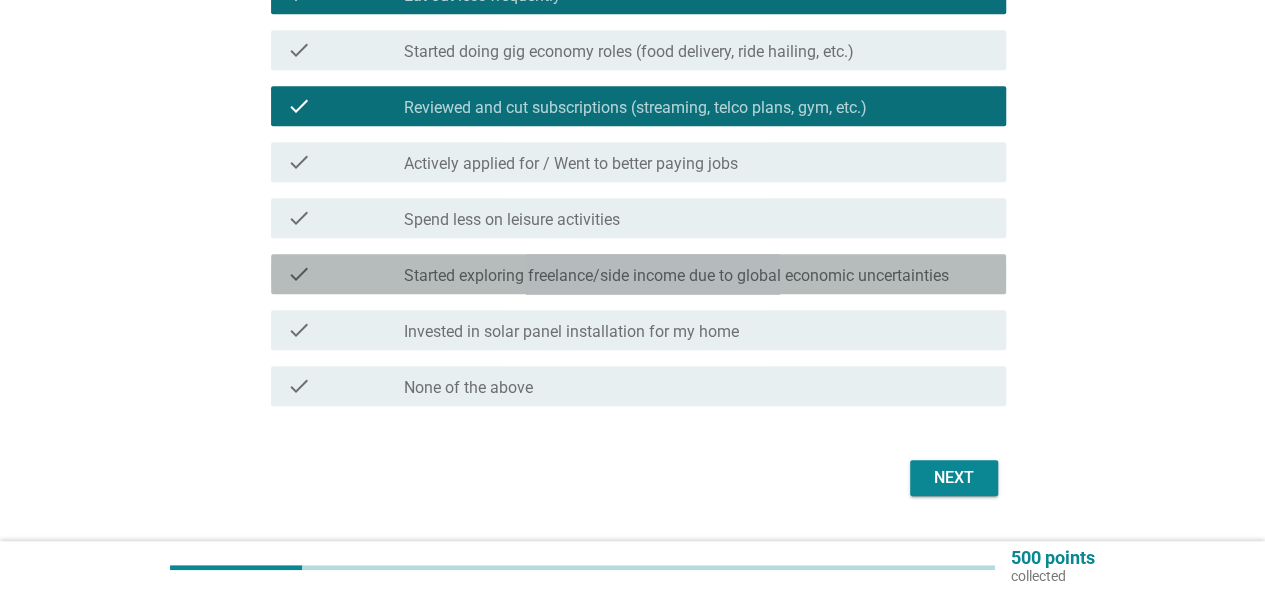 click on "Started exploring freelance/side income due to global economic uncertainties" at bounding box center [676, 276] 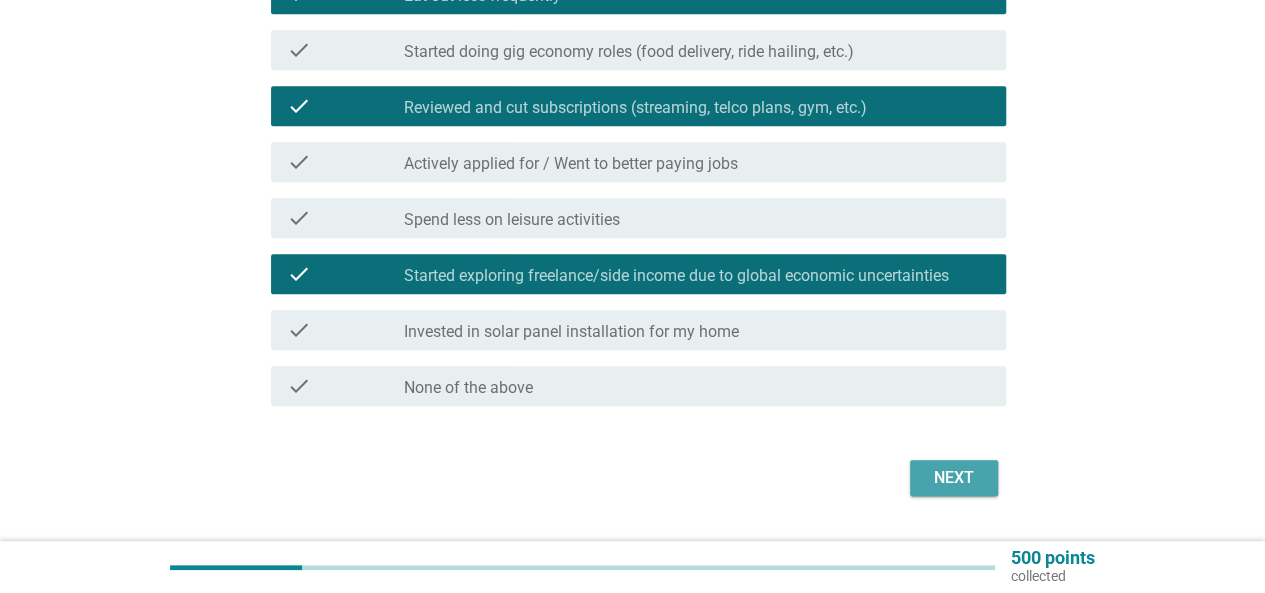 click on "Next" at bounding box center (954, 478) 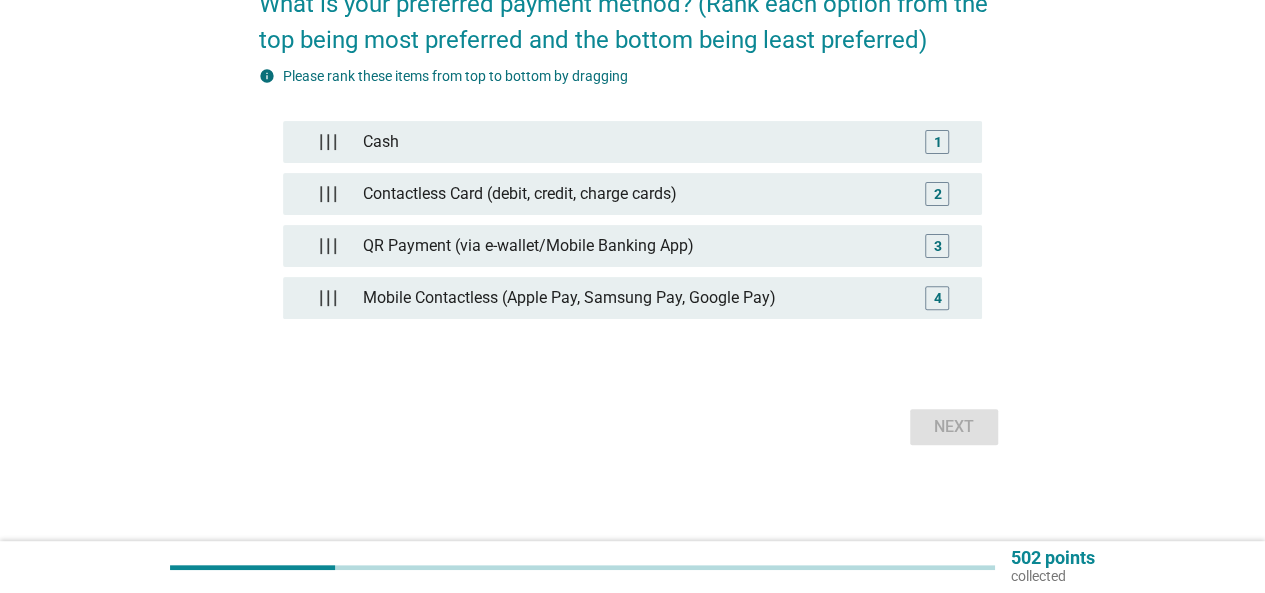 scroll, scrollTop: 0, scrollLeft: 0, axis: both 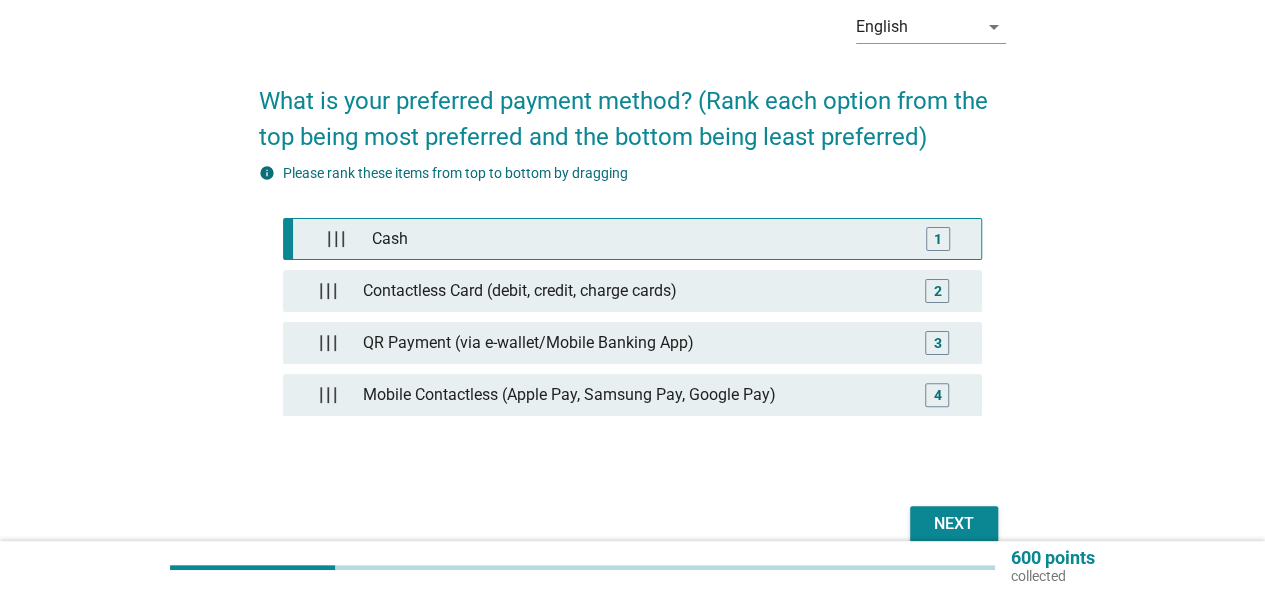 click on "1" at bounding box center (938, 239) 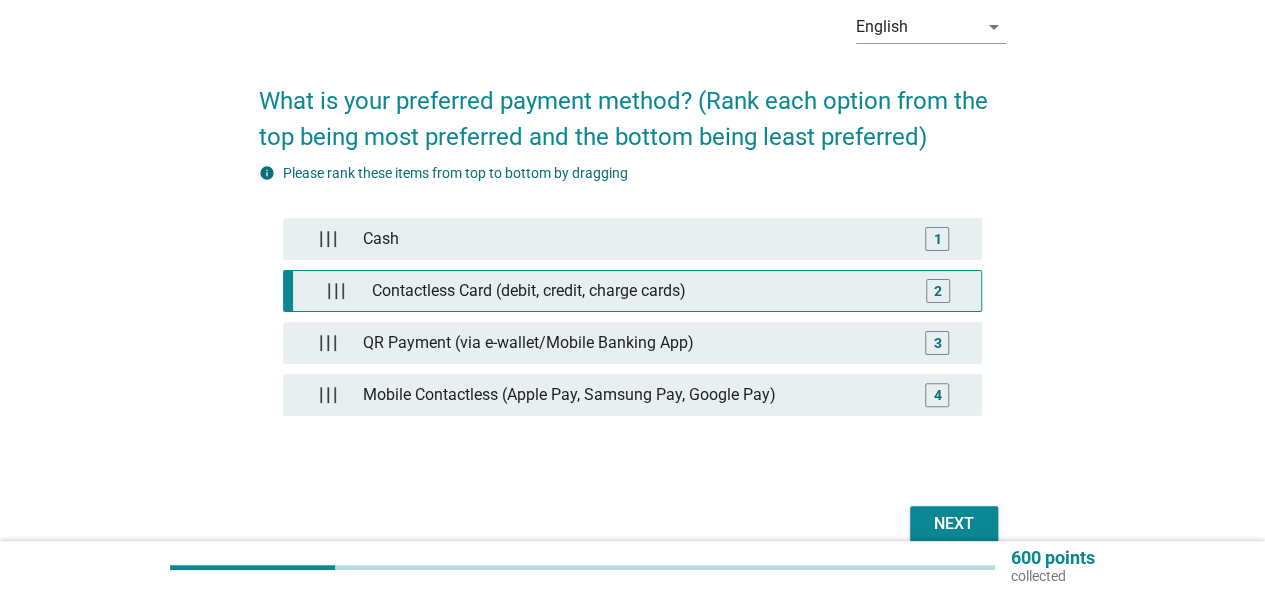 type 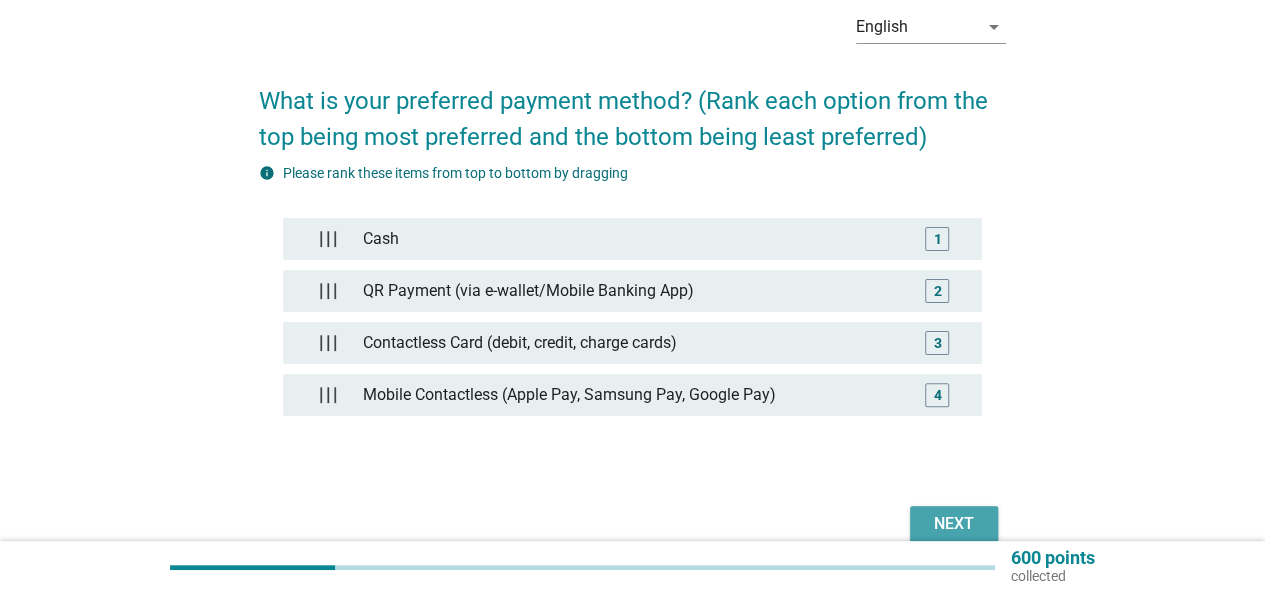click on "Next" at bounding box center [954, 524] 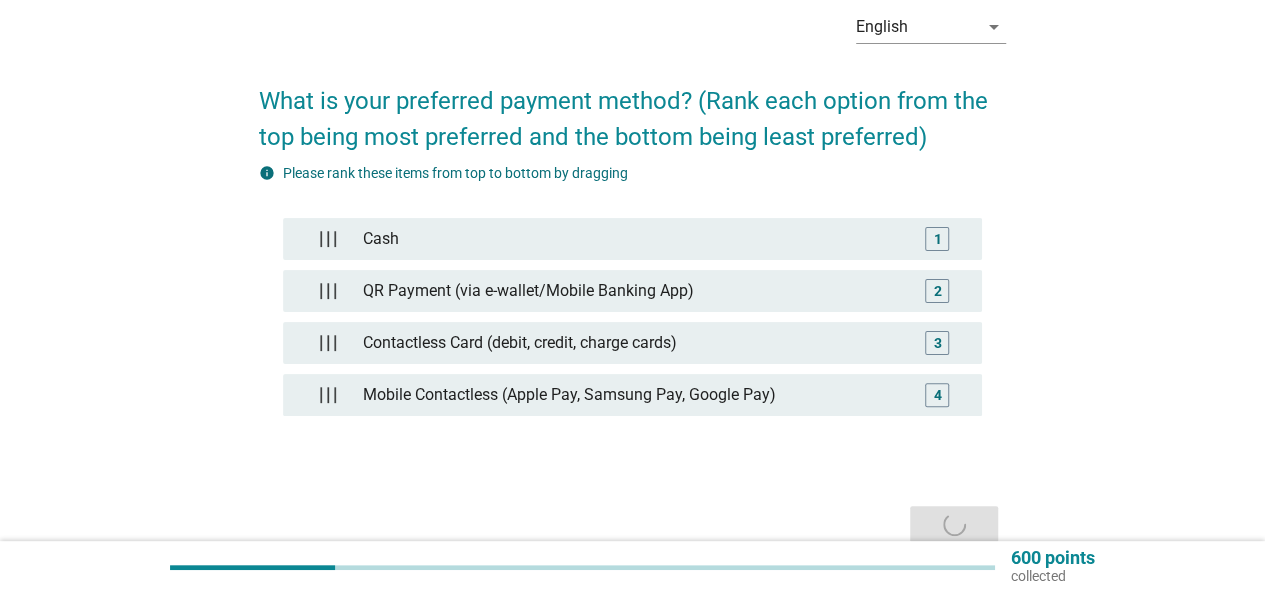 scroll, scrollTop: 0, scrollLeft: 0, axis: both 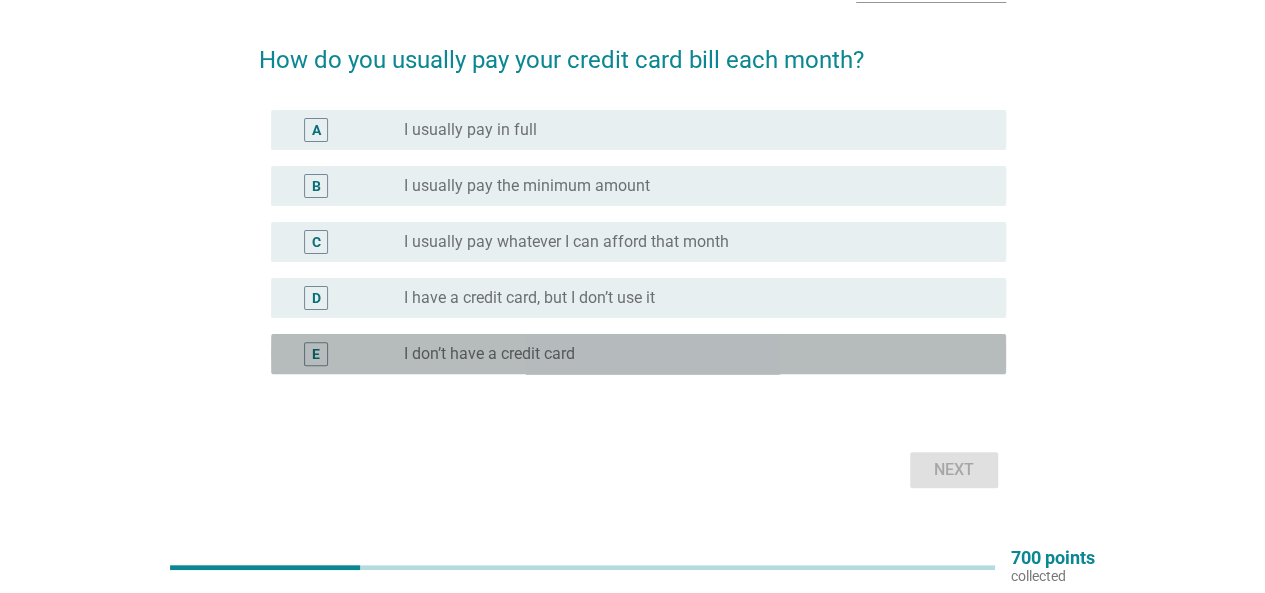 click on "I don’t have a credit card" at bounding box center (489, 354) 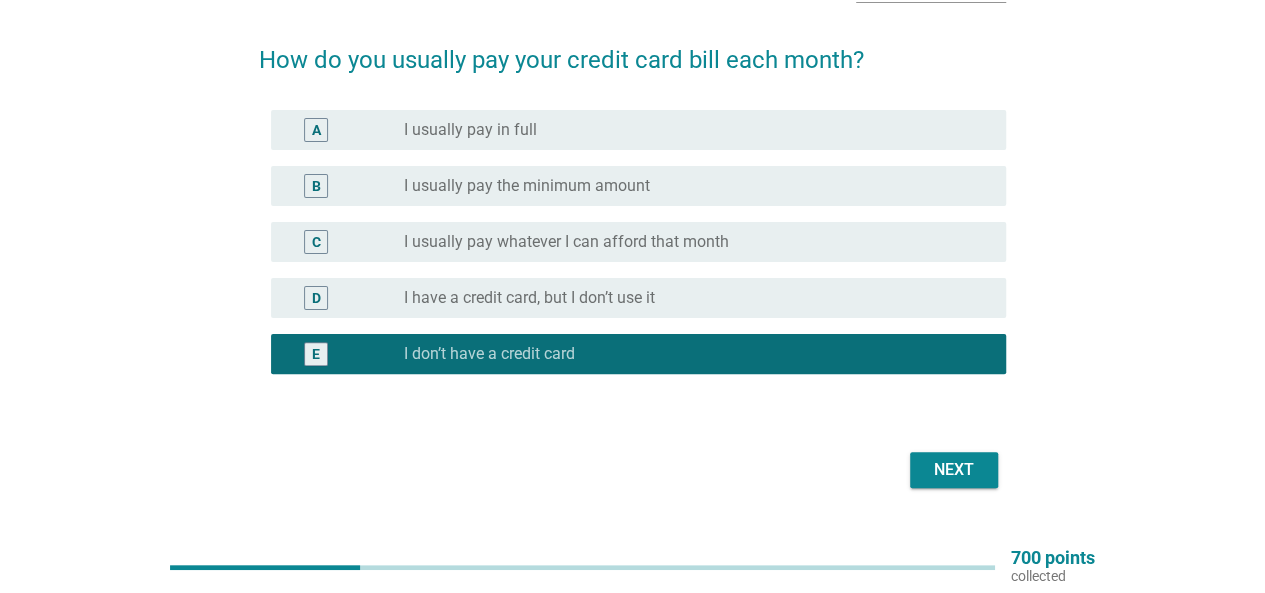 click on "Next" at bounding box center (954, 470) 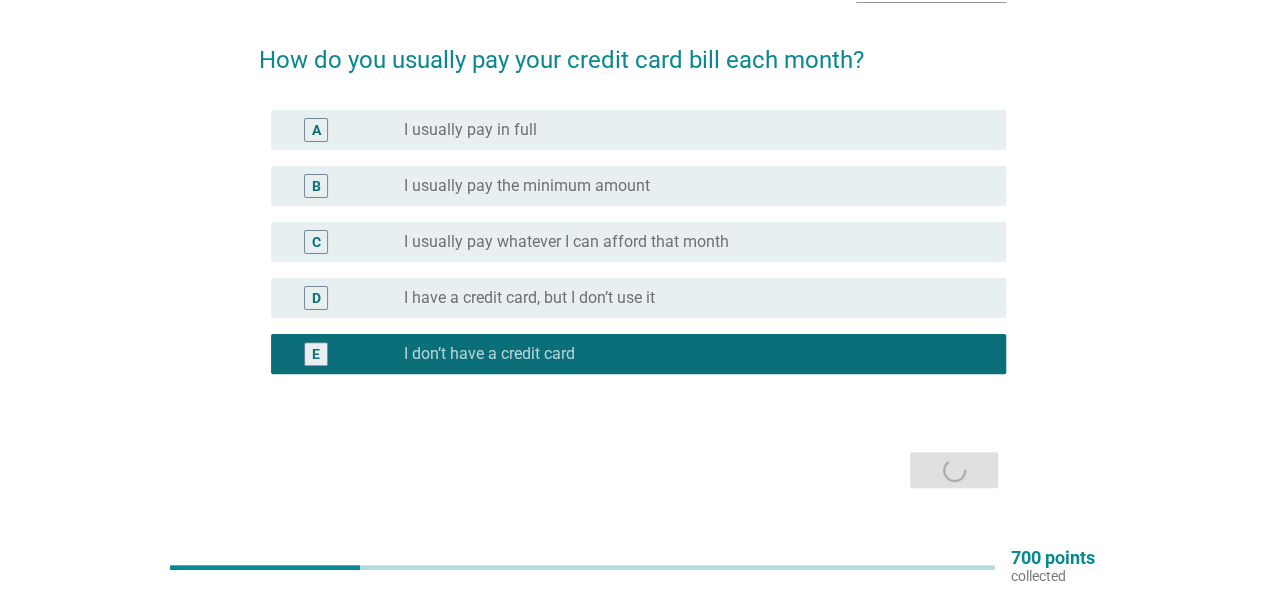 scroll, scrollTop: 0, scrollLeft: 0, axis: both 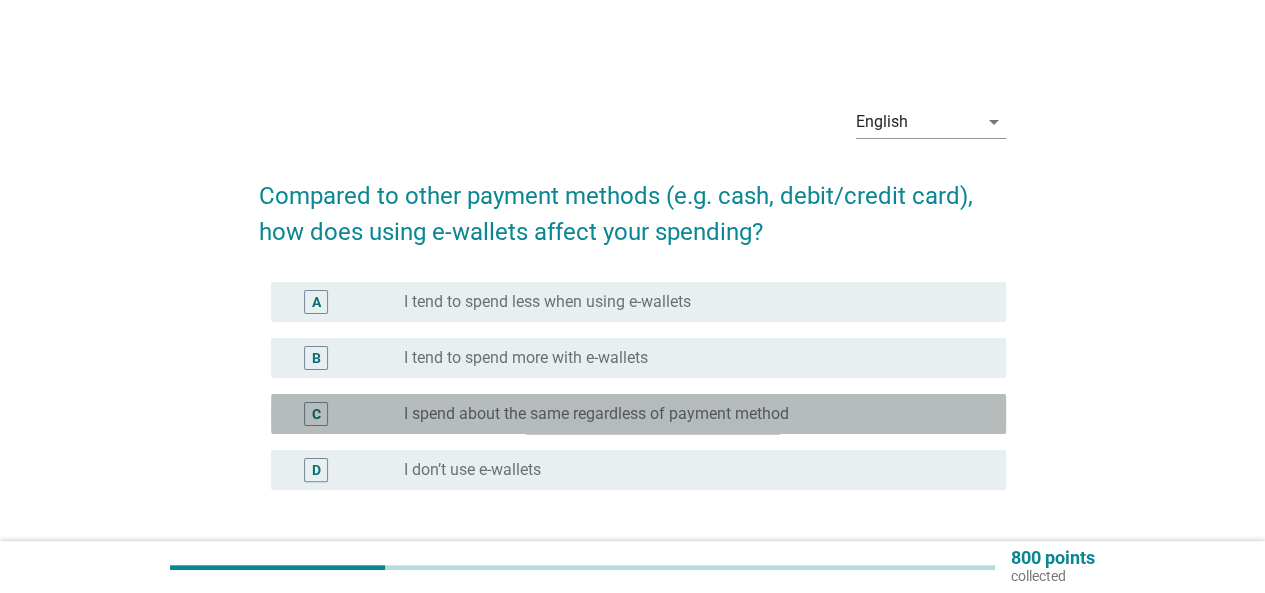 click on "radio_button_unchecked I spend about the same regardless of payment method" at bounding box center (689, 414) 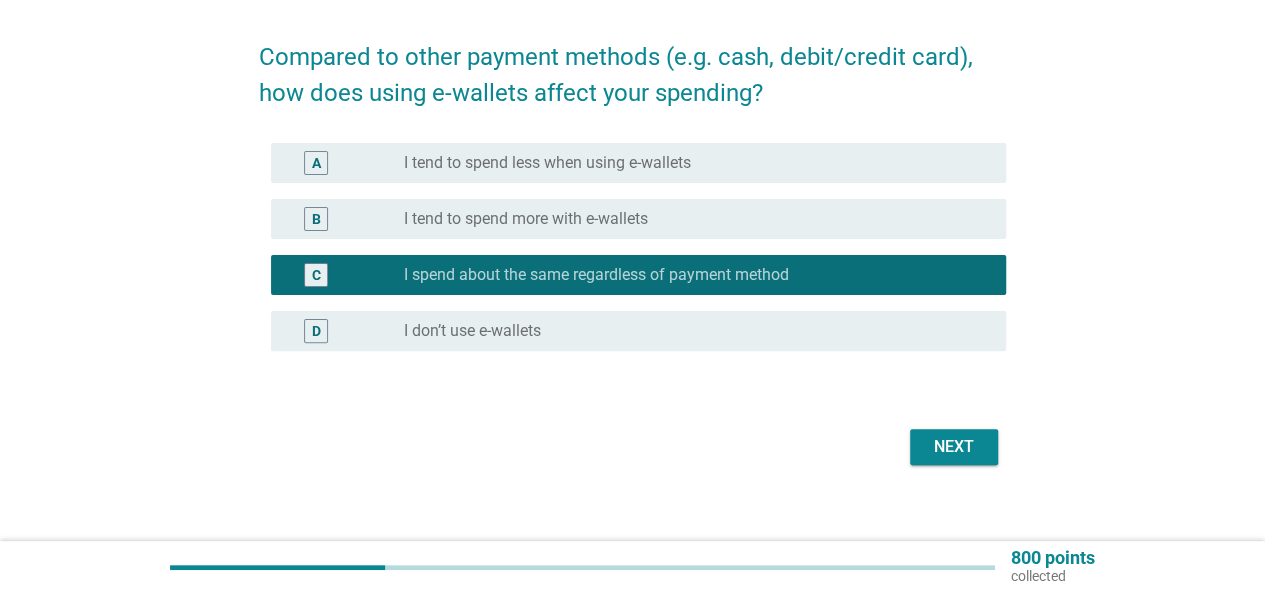scroll, scrollTop: 158, scrollLeft: 0, axis: vertical 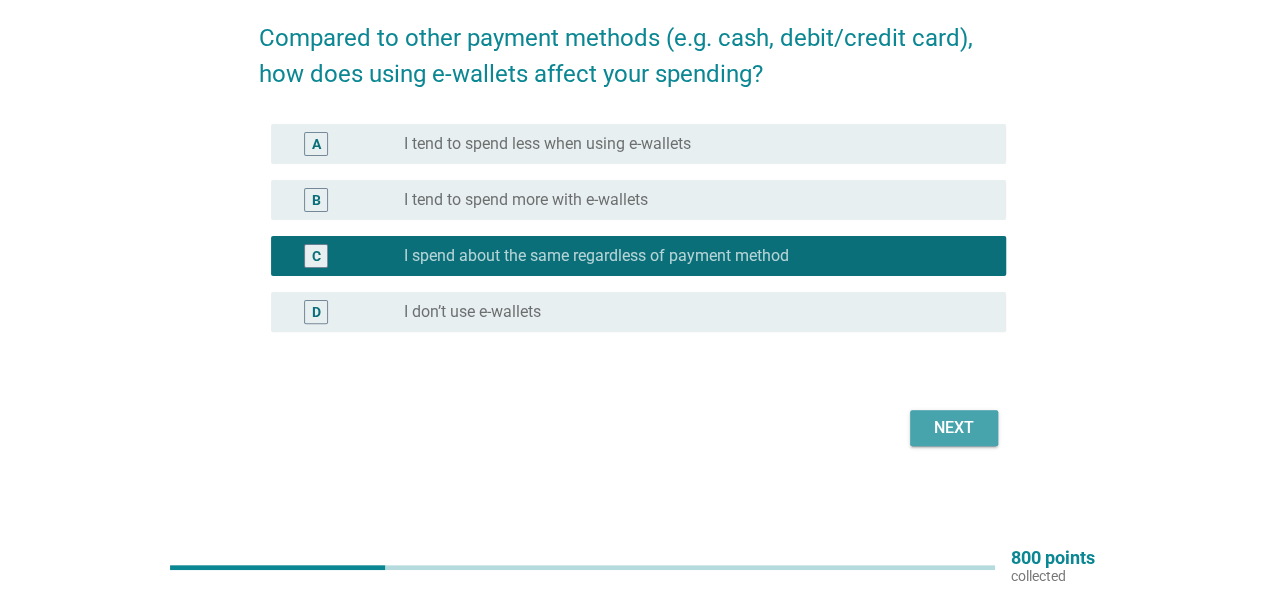 click on "Next" at bounding box center [954, 428] 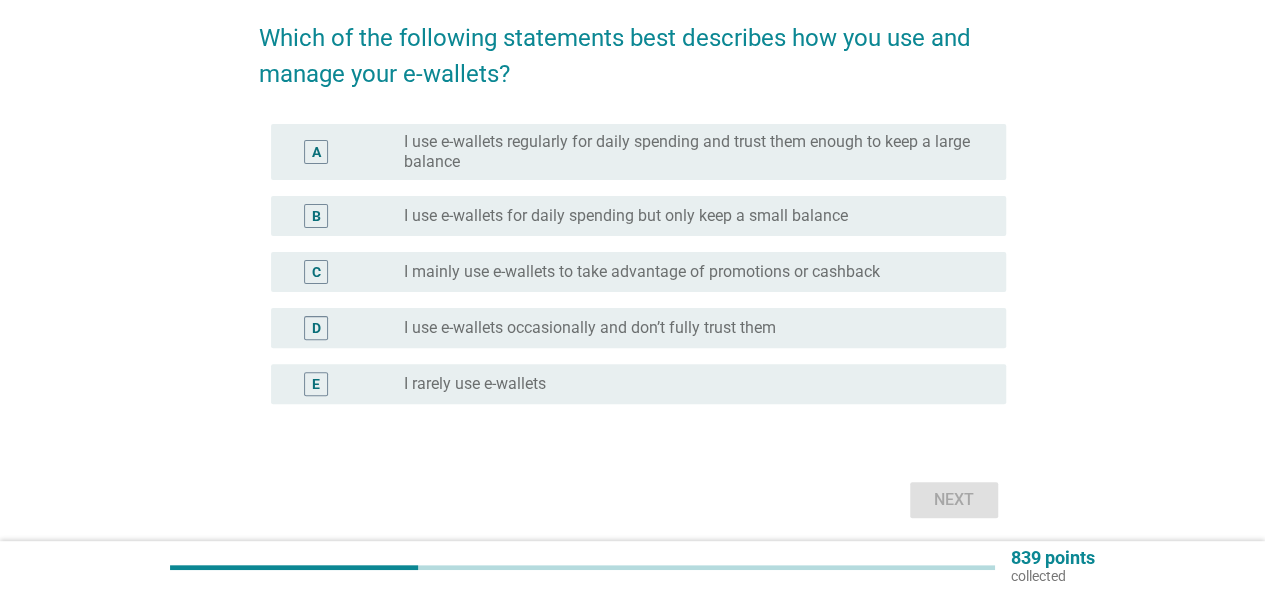 scroll, scrollTop: 0, scrollLeft: 0, axis: both 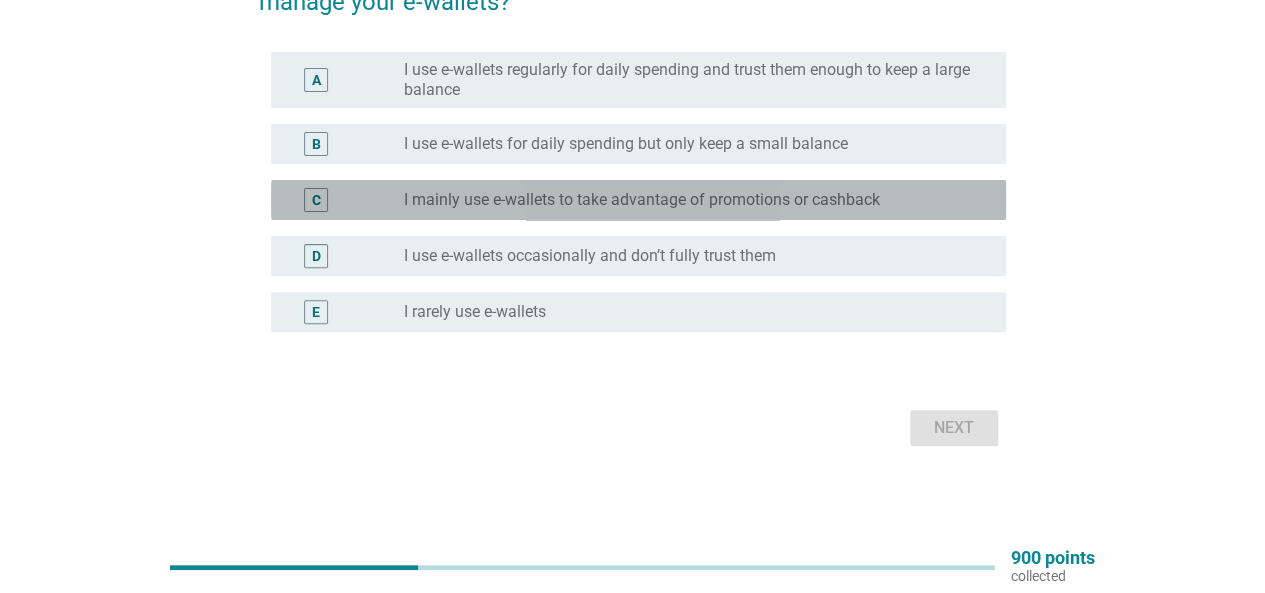 click on "C     radio_button_unchecked I mainly use e-wallets to take advantage of promotions or cashback" at bounding box center [638, 200] 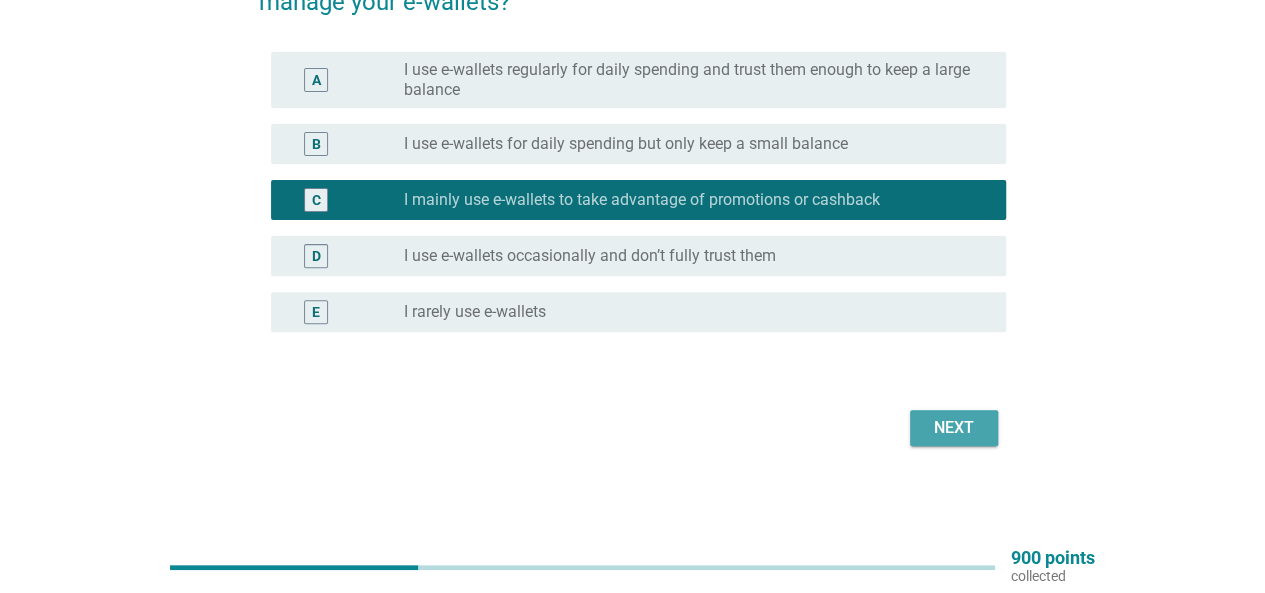 click on "Next" at bounding box center [954, 428] 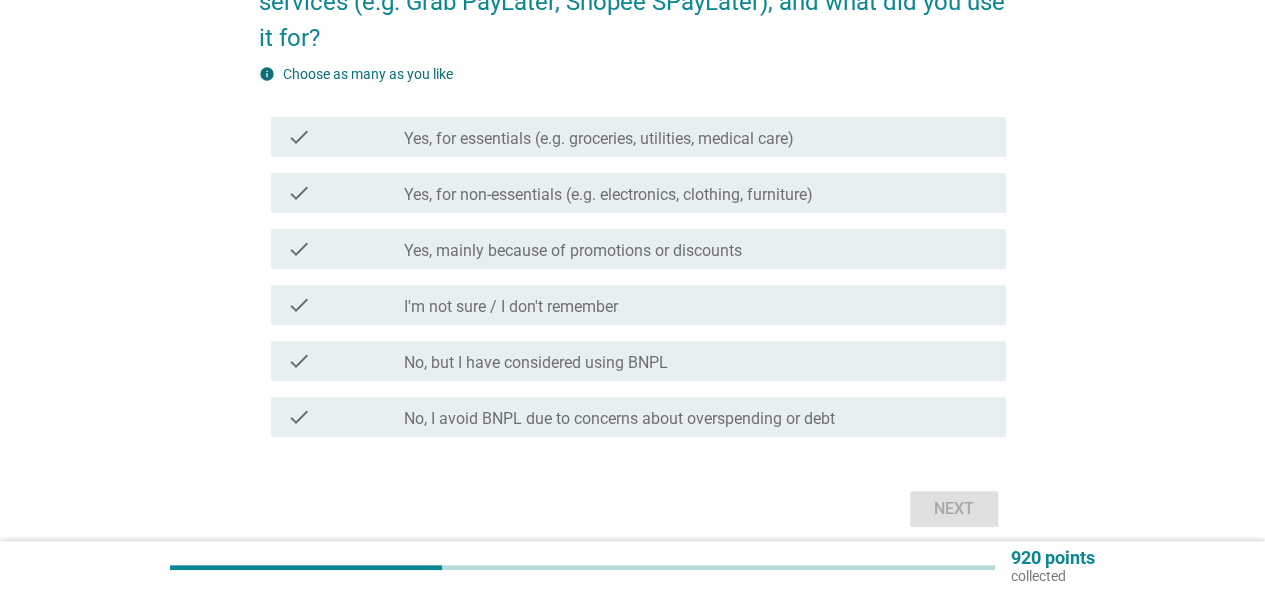 scroll, scrollTop: 0, scrollLeft: 0, axis: both 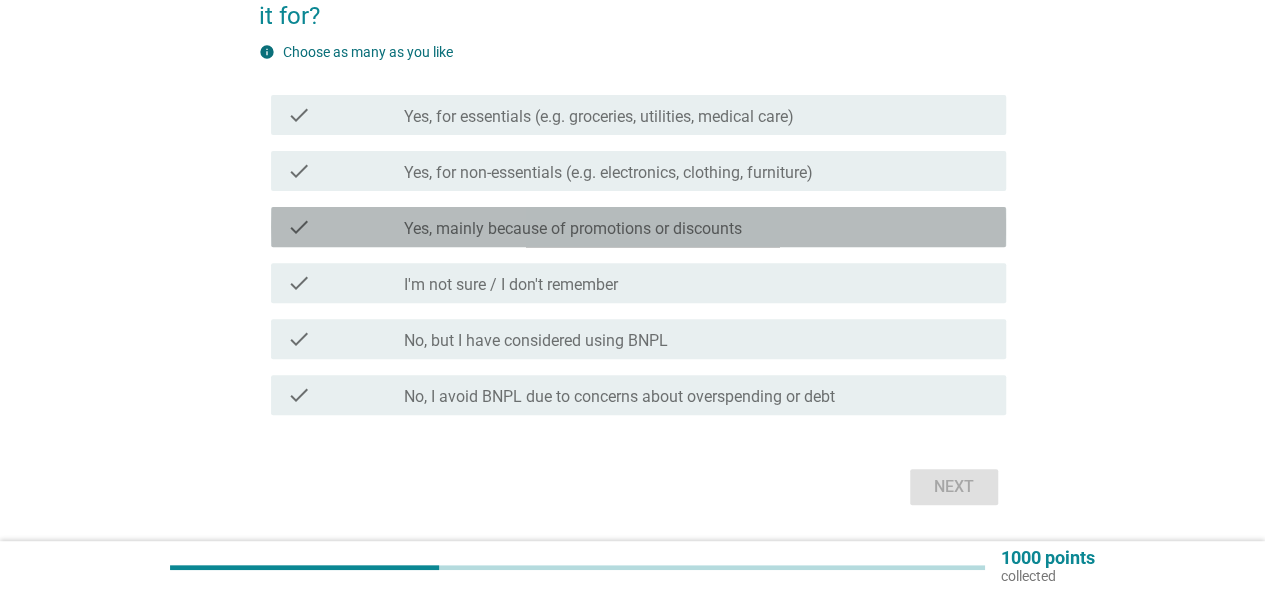 click on "check_box_outline_blank Yes, mainly because of promotions or discounts" at bounding box center [697, 227] 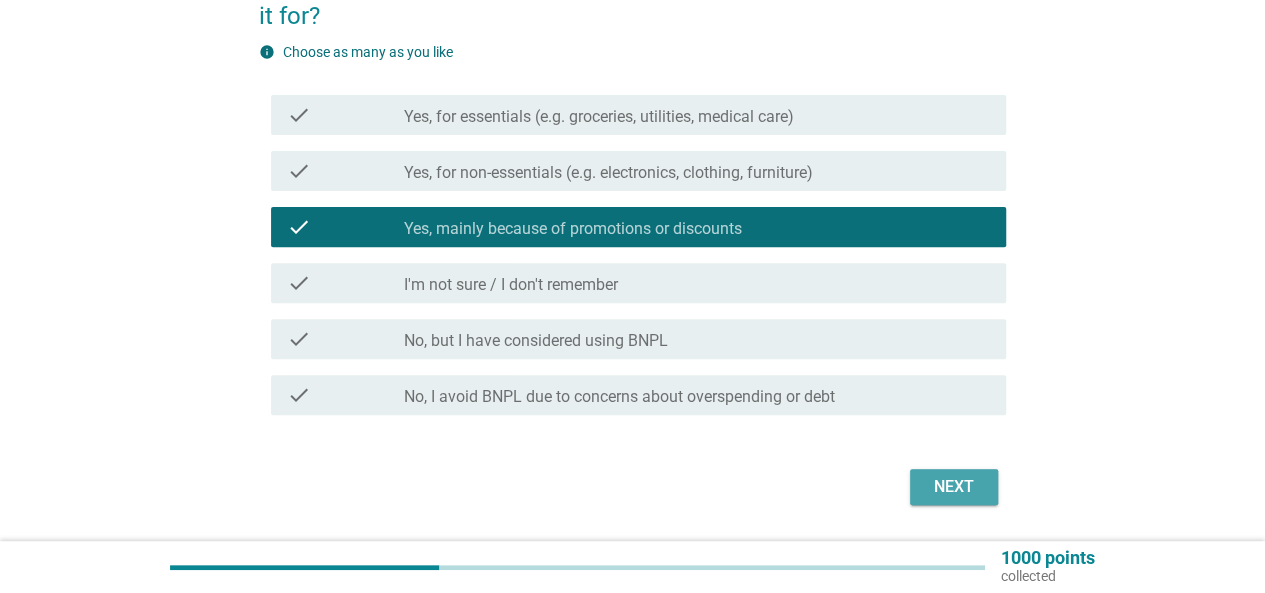 click on "Next" at bounding box center (954, 487) 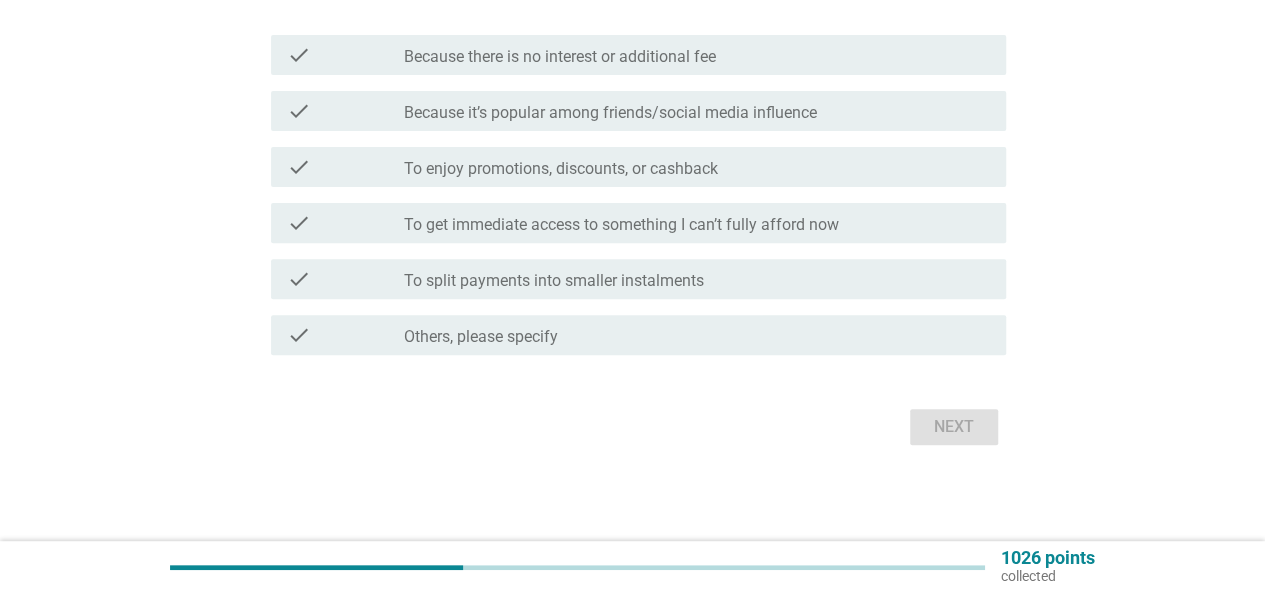 scroll, scrollTop: 0, scrollLeft: 0, axis: both 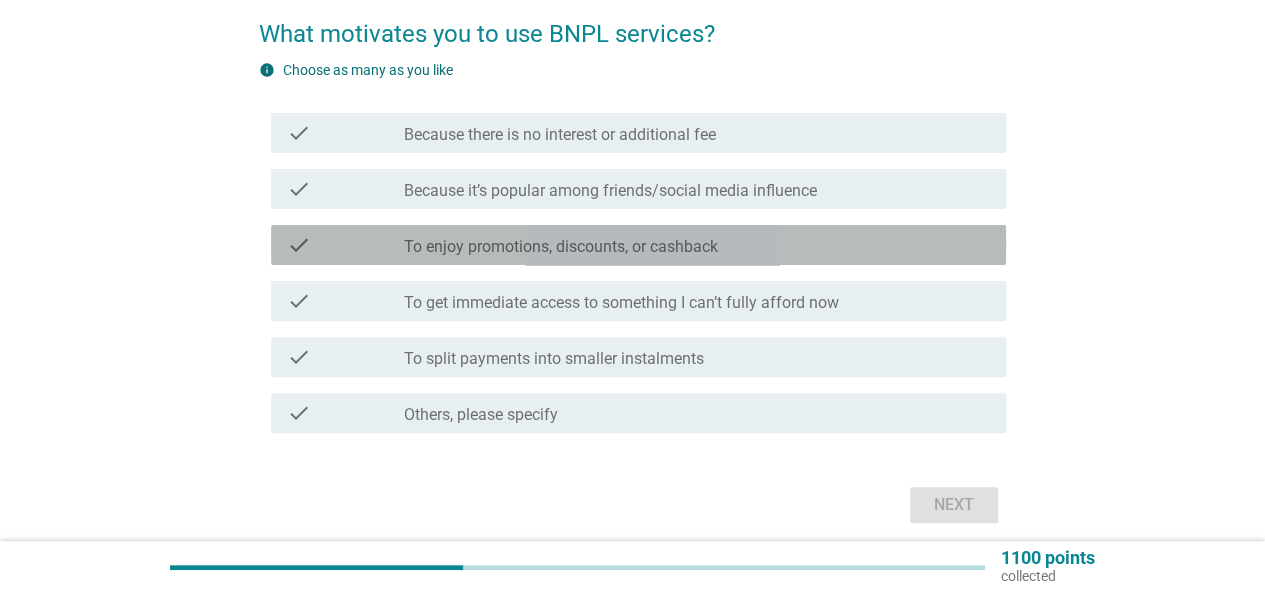 click on "check_box_outline_blank To enjoy promotions, discounts, or cashback" at bounding box center [697, 245] 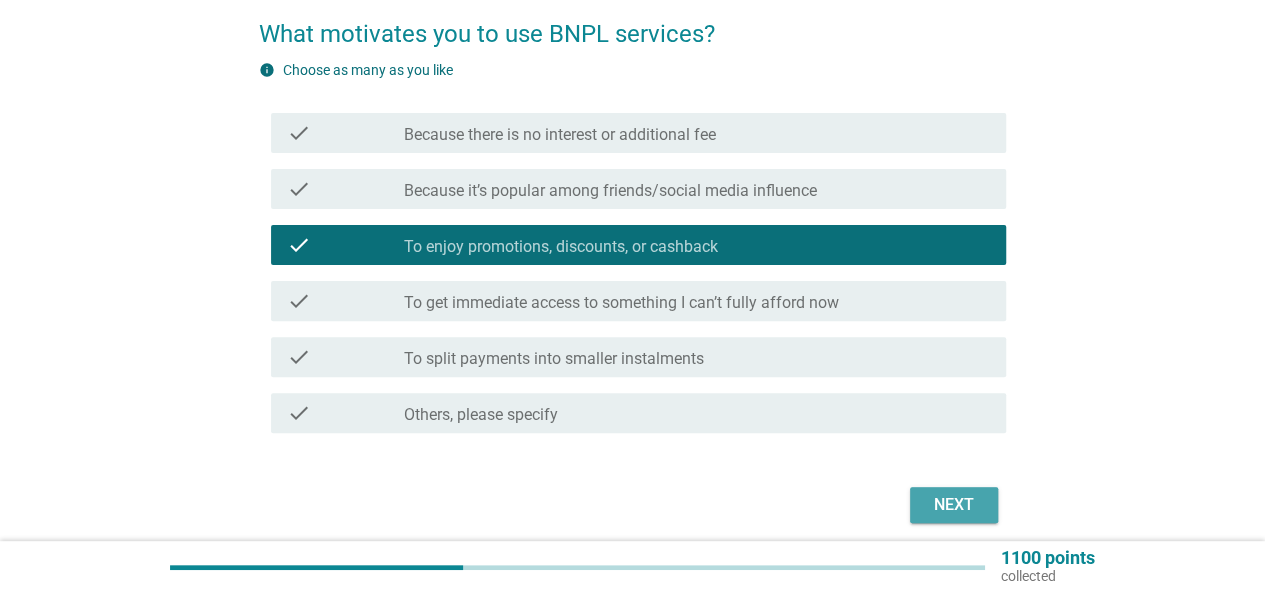 click on "Next" at bounding box center (954, 505) 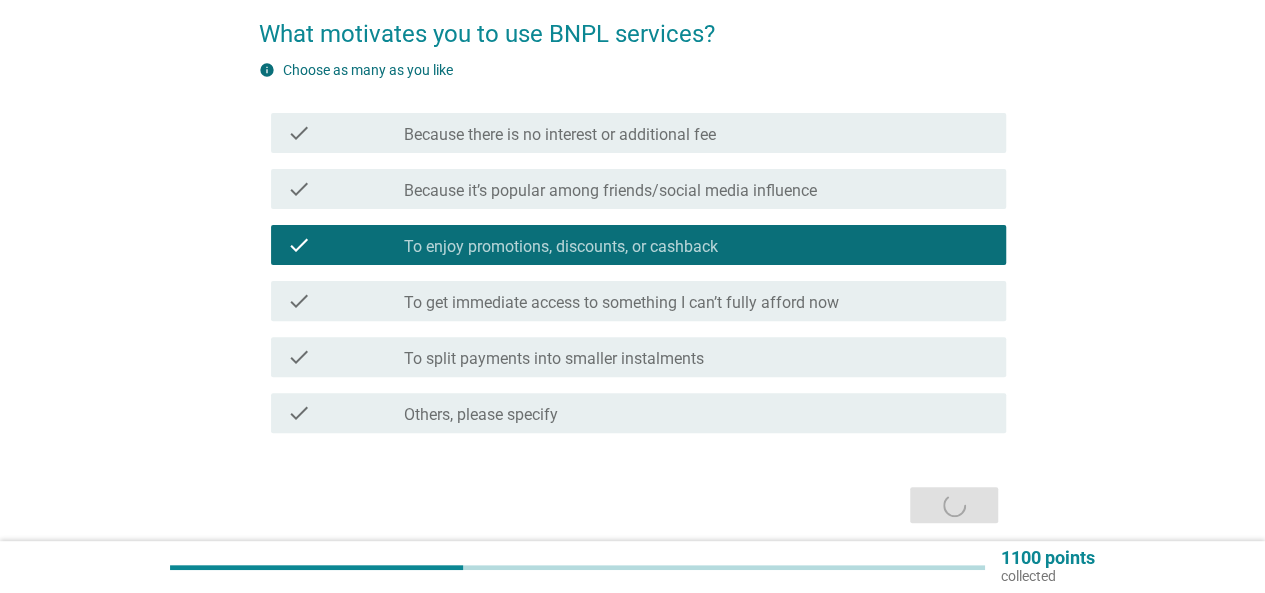 scroll, scrollTop: 0, scrollLeft: 0, axis: both 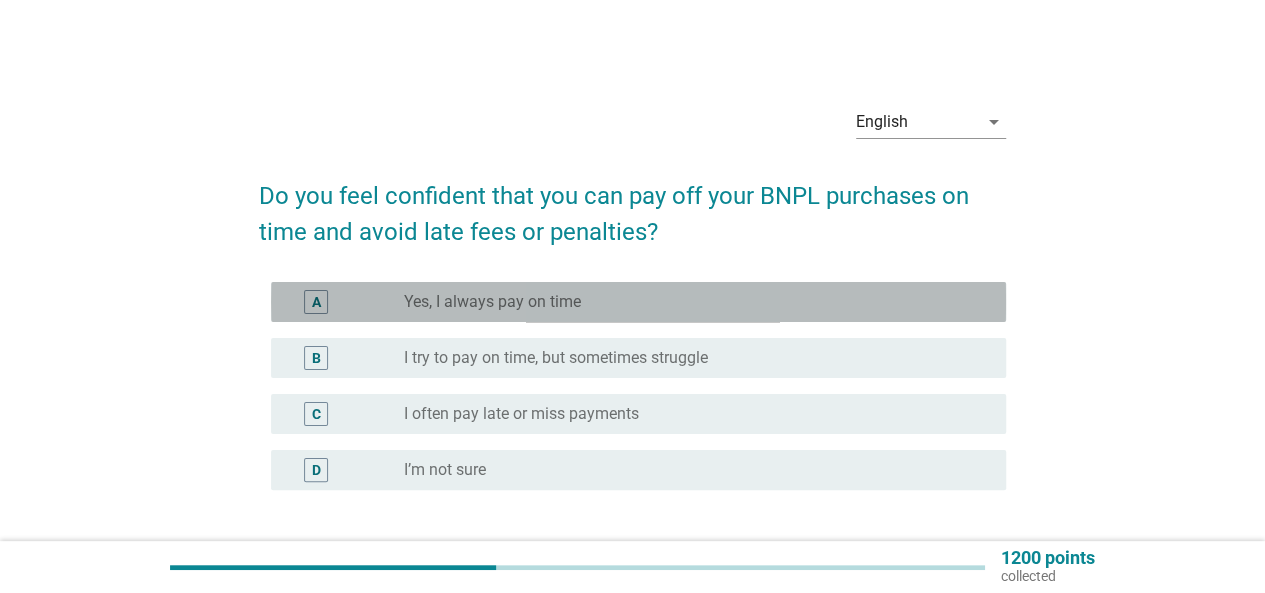click on "radio_button_unchecked Yes, I always pay on time" at bounding box center [689, 302] 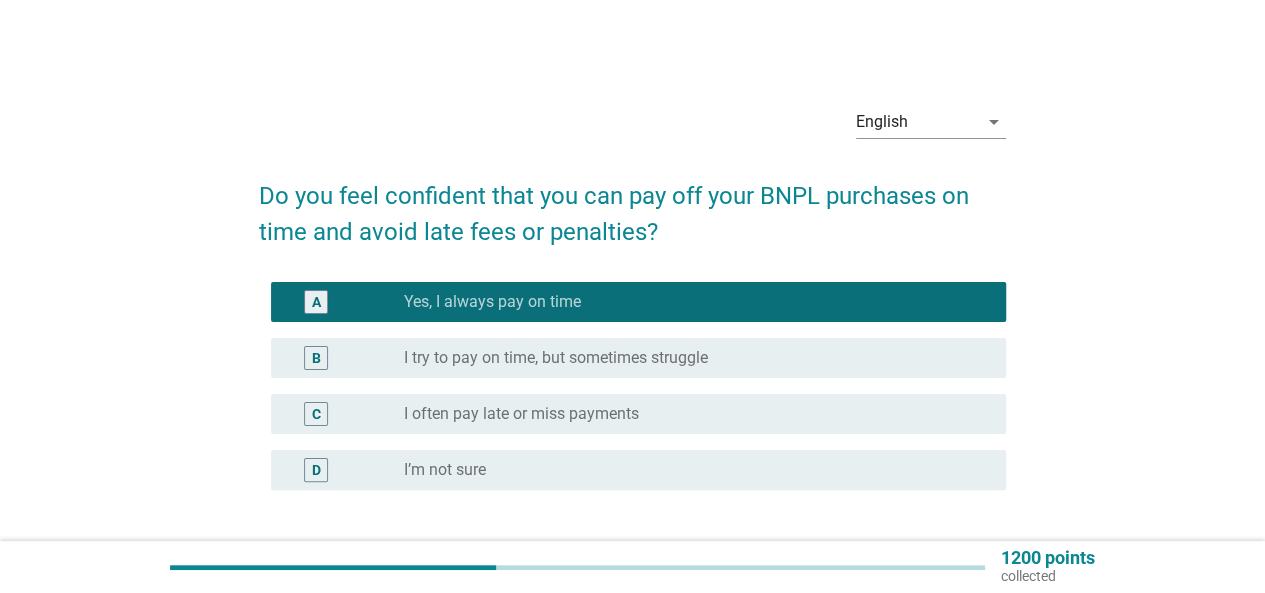 scroll, scrollTop: 158, scrollLeft: 0, axis: vertical 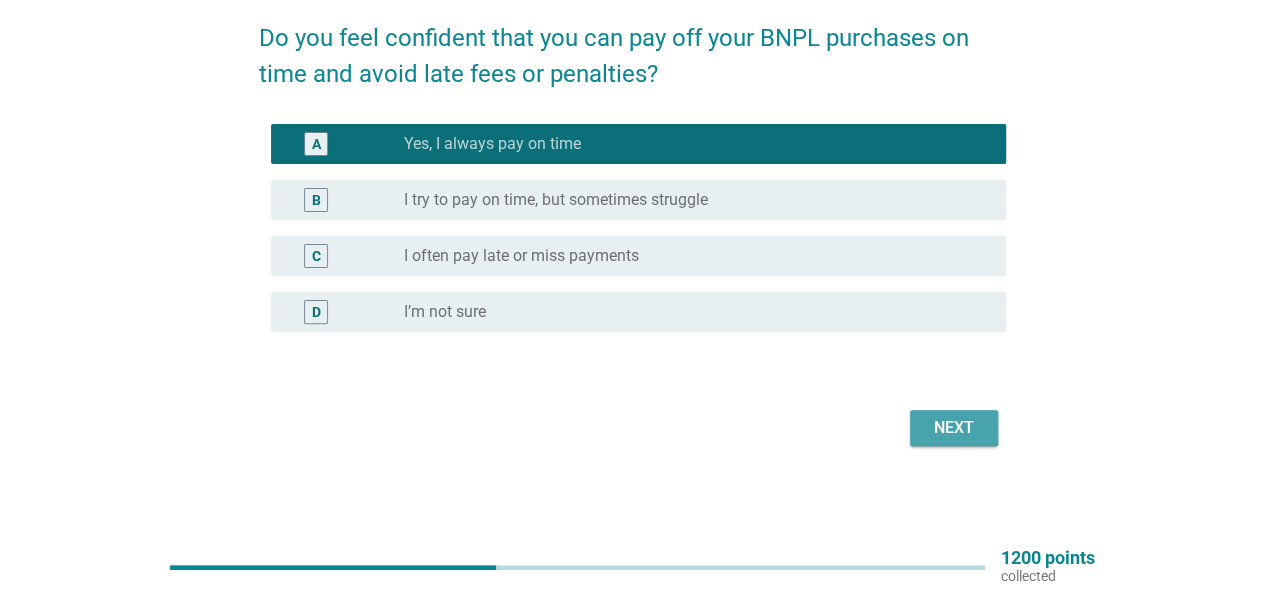 click on "Next" at bounding box center (954, 428) 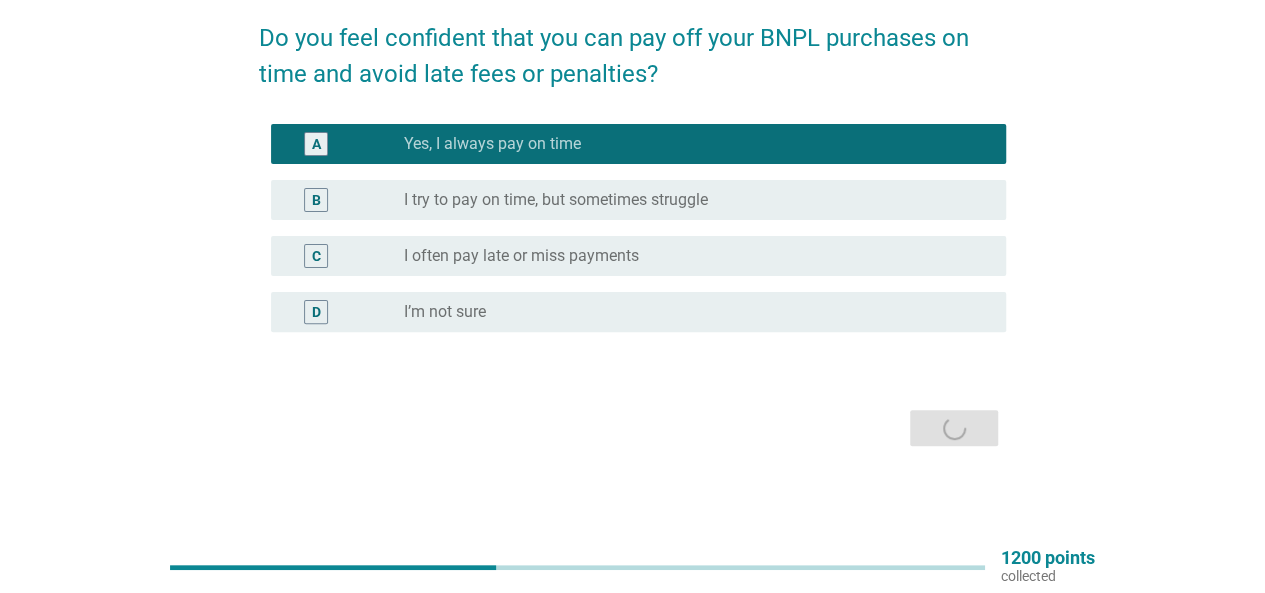 scroll, scrollTop: 0, scrollLeft: 0, axis: both 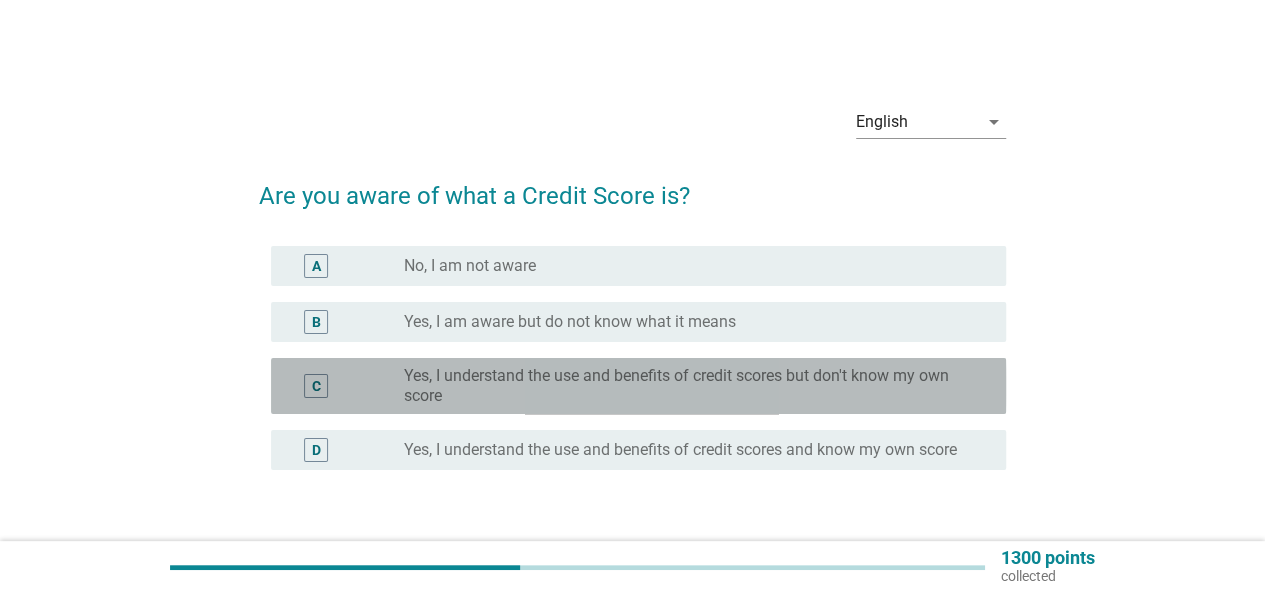 click on "Yes, I understand the use and benefits of credit scores but don't know my own score" at bounding box center [689, 386] 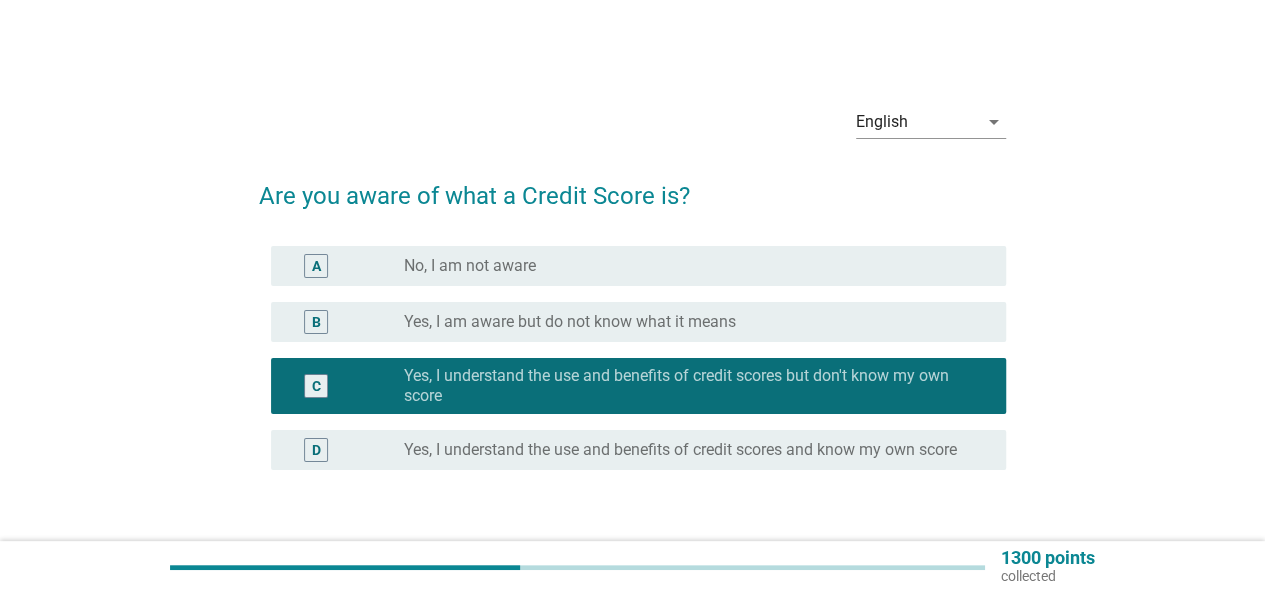 scroll, scrollTop: 138, scrollLeft: 0, axis: vertical 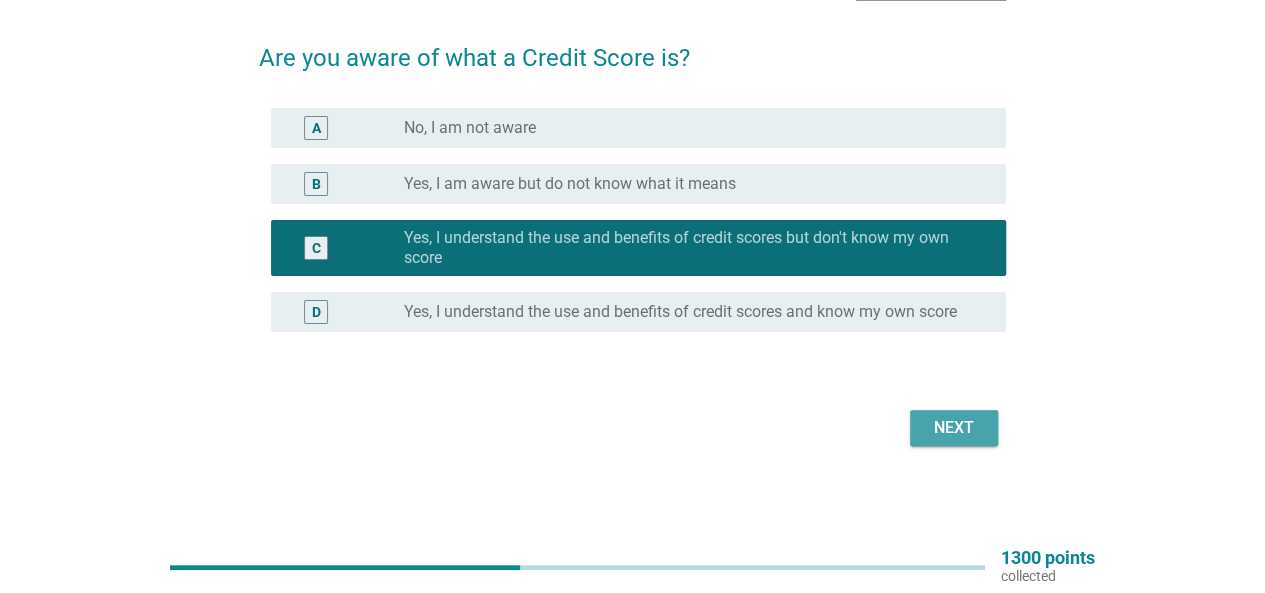 click on "Next" at bounding box center [954, 428] 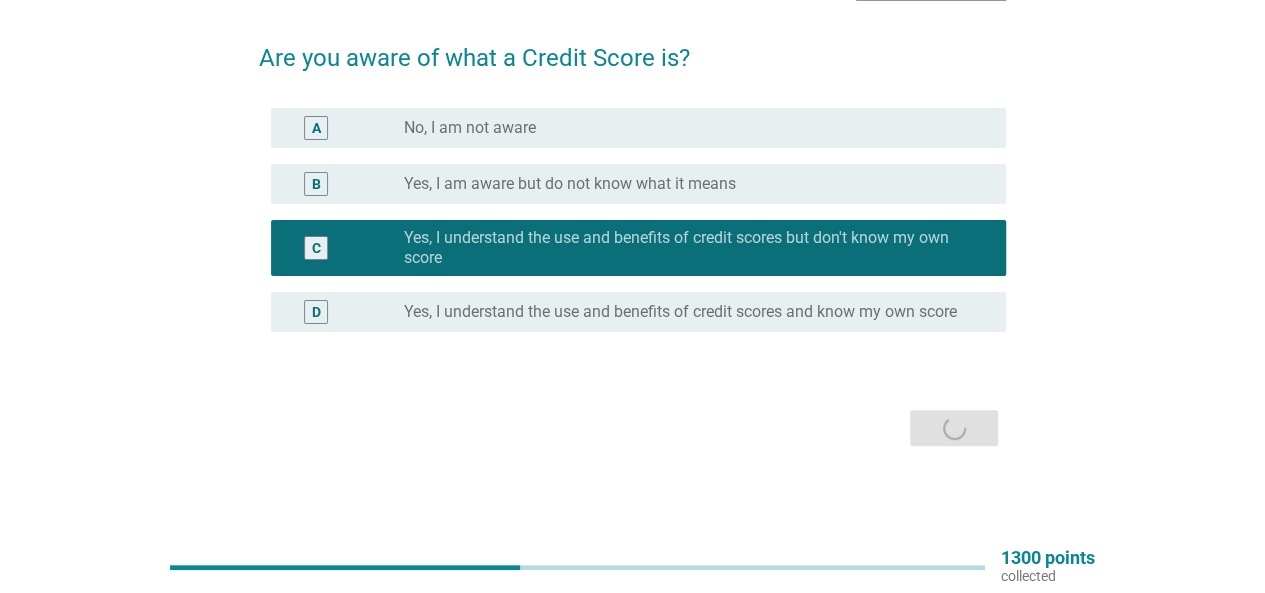 scroll, scrollTop: 0, scrollLeft: 0, axis: both 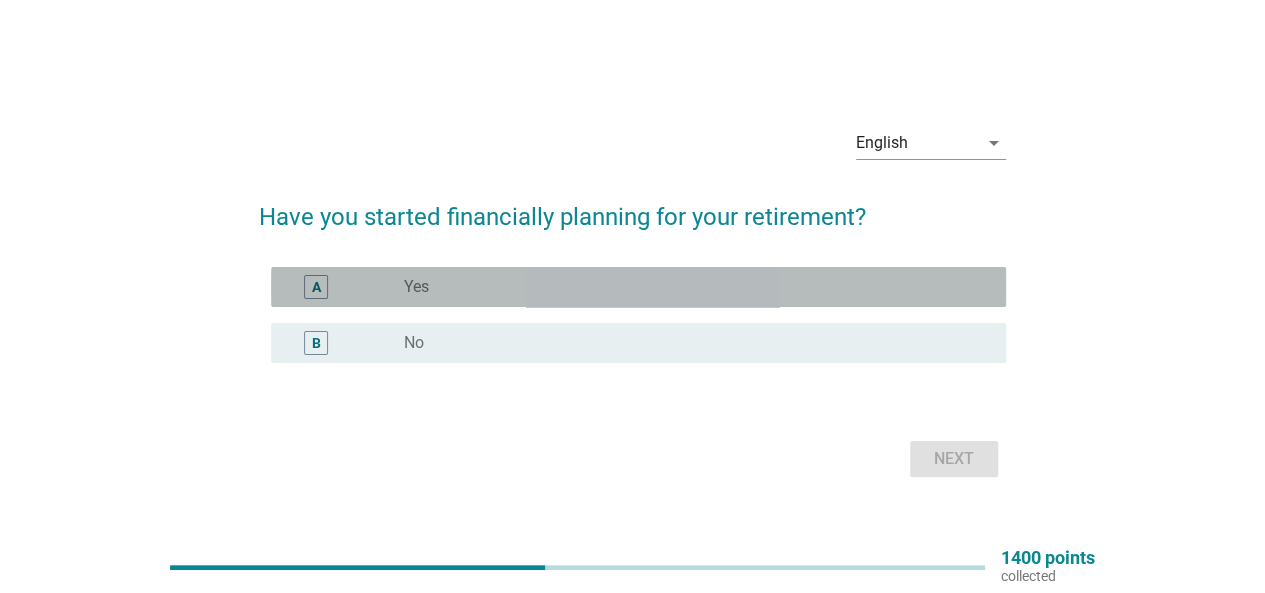 click on "radio_button_unchecked Yes" at bounding box center [689, 287] 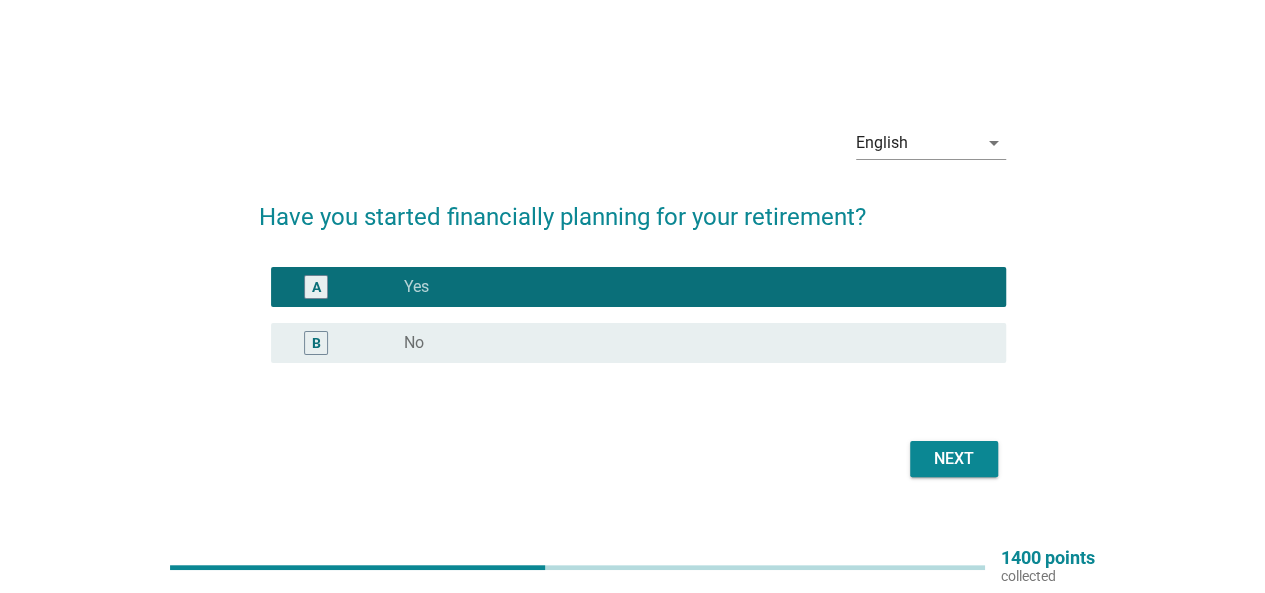 click on "Next" at bounding box center [954, 459] 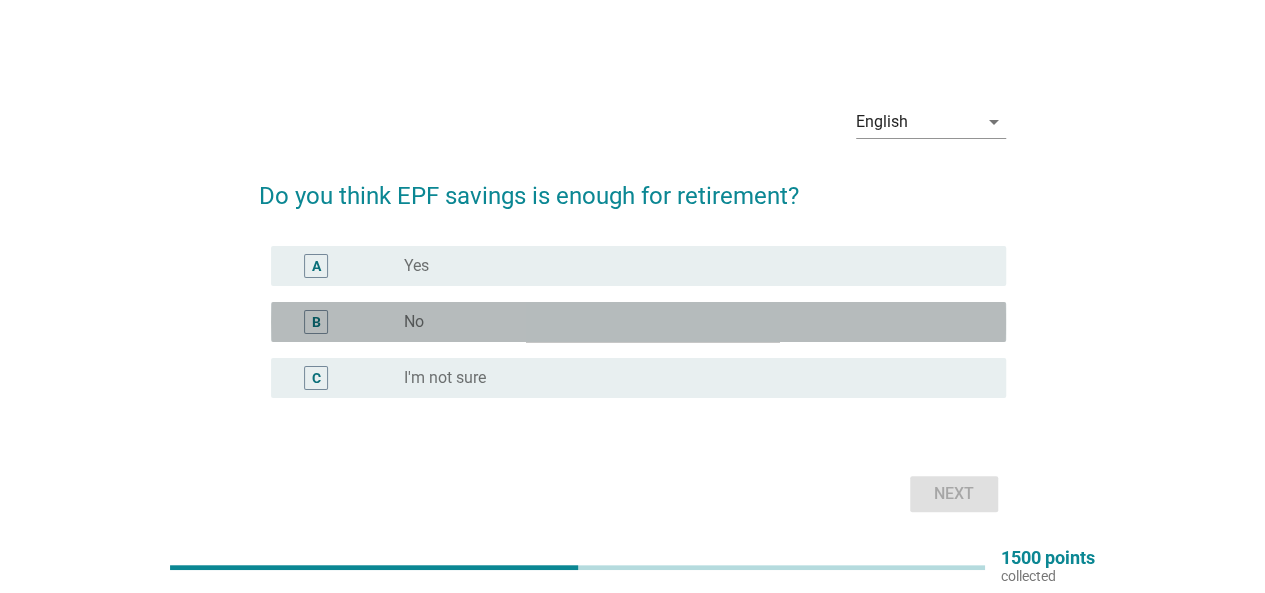 click on "radio_button_unchecked No" at bounding box center [689, 322] 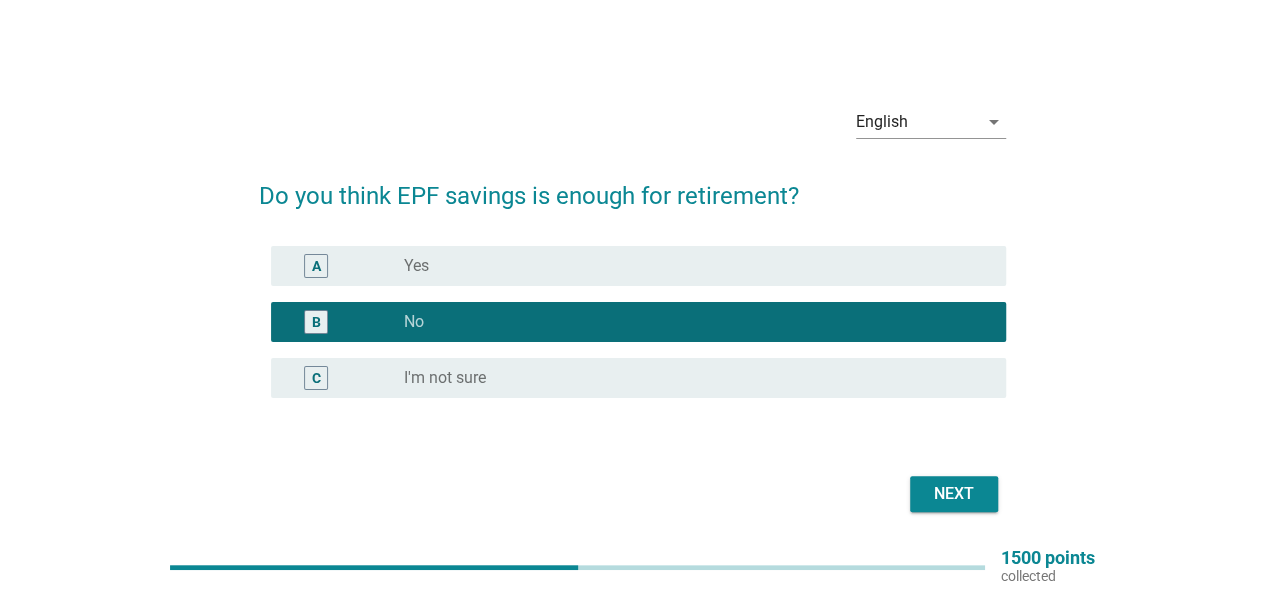 click on "Next" at bounding box center [954, 494] 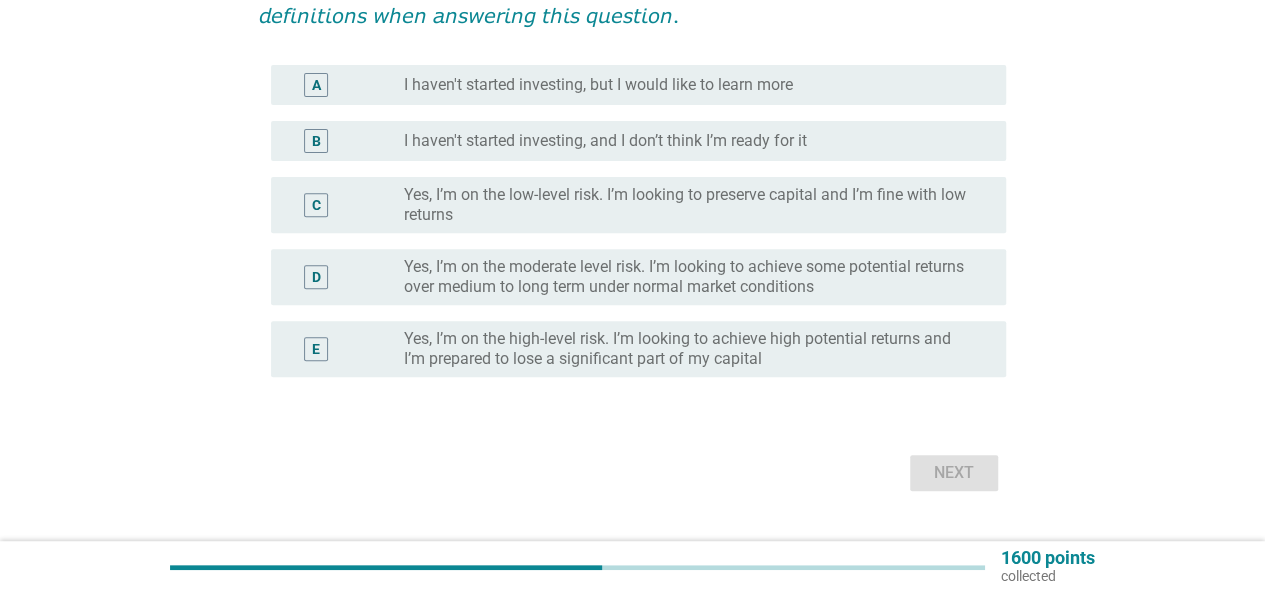 scroll, scrollTop: 292, scrollLeft: 0, axis: vertical 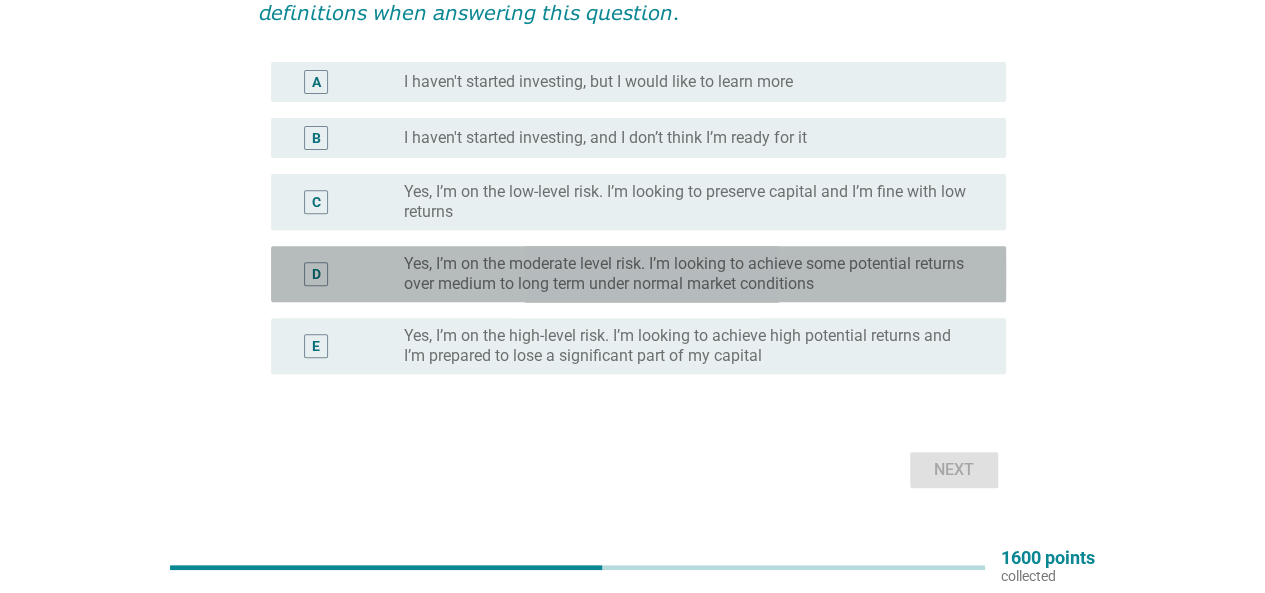click on "Yes, I’m on the moderate level risk. I’m looking to achieve some potential returns over medium to long term under normal market conditions" at bounding box center [689, 274] 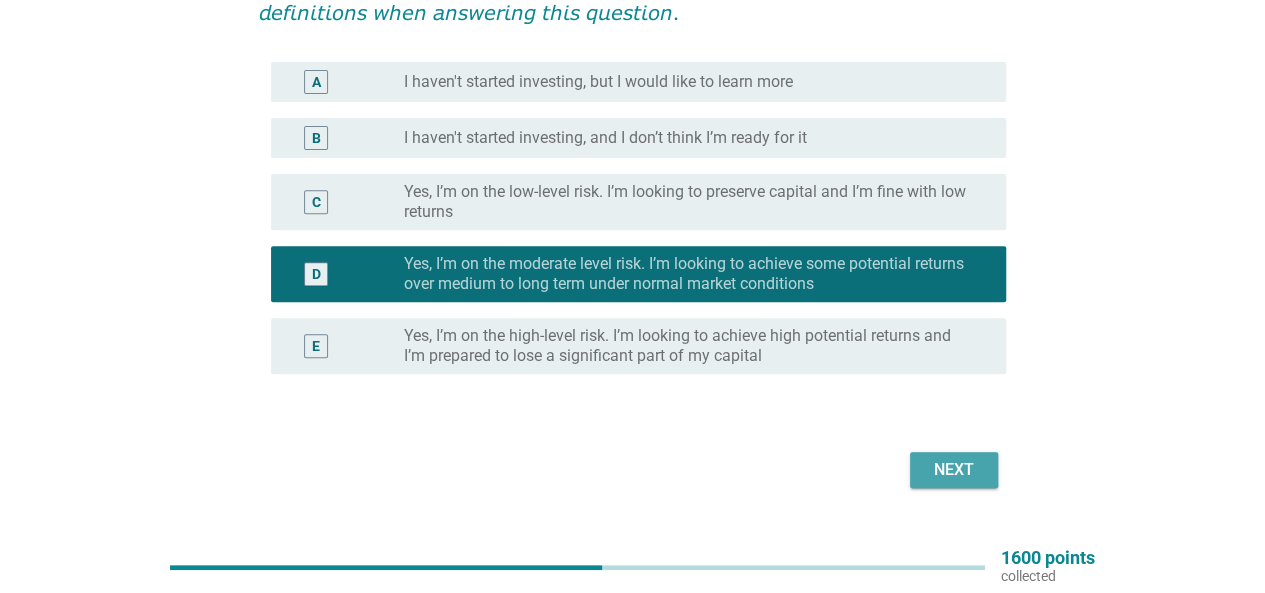 click on "Next" at bounding box center [954, 470] 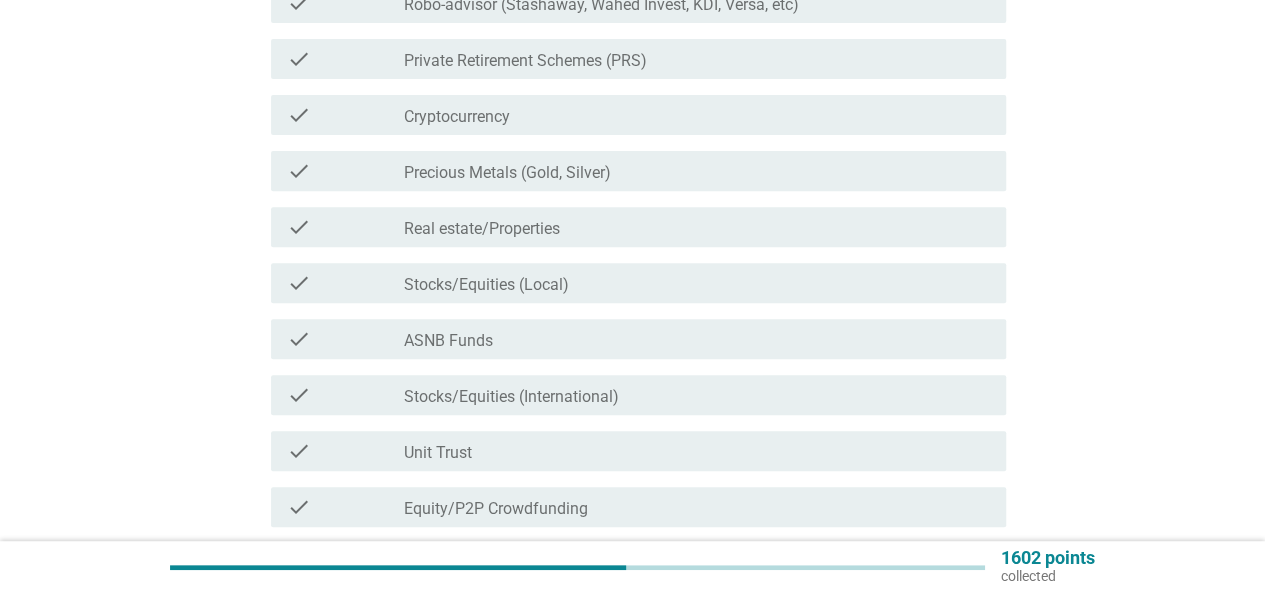 scroll, scrollTop: 0, scrollLeft: 0, axis: both 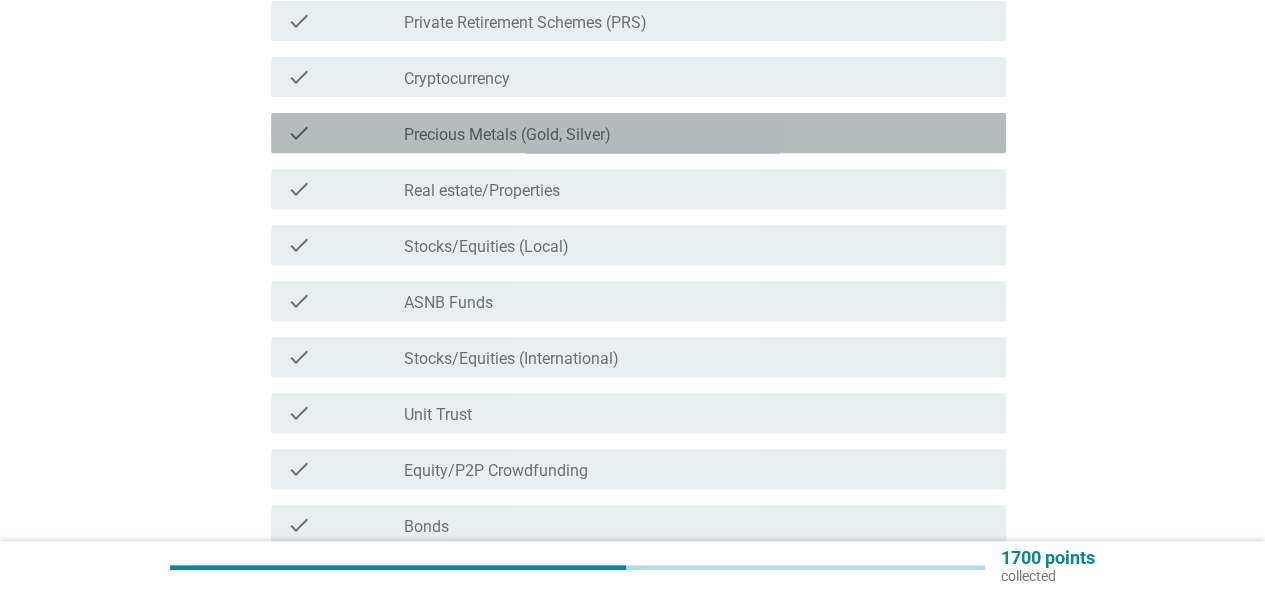 click on "Precious Metals (Gold, Silver)" at bounding box center [507, 135] 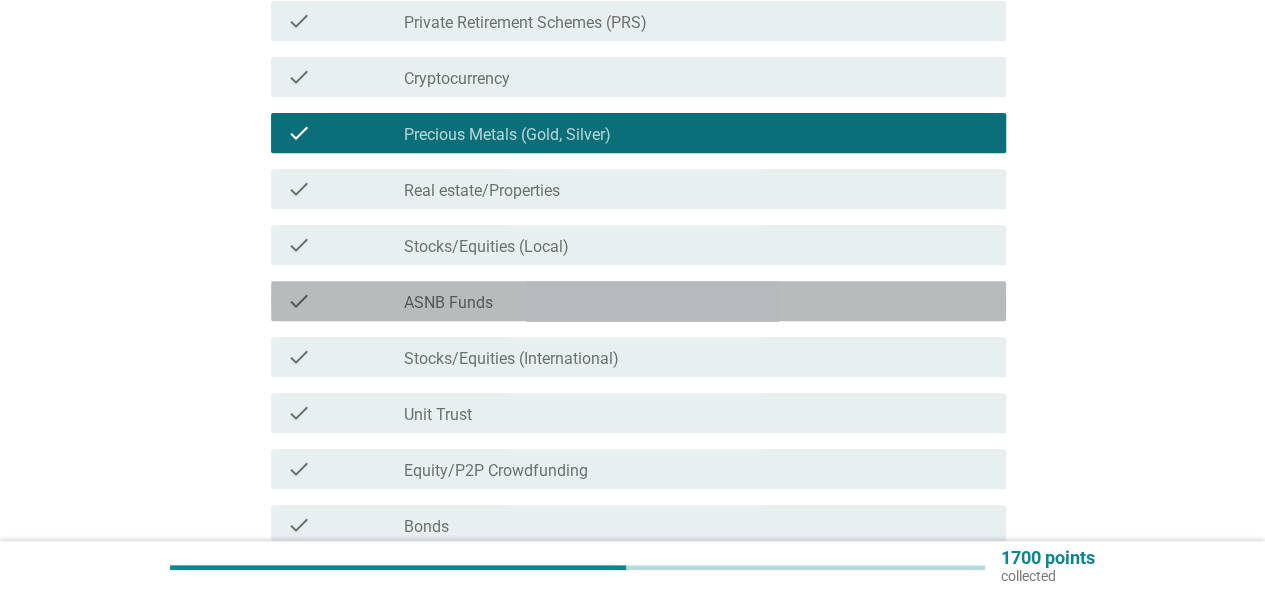 click on "check_box_outline_blank ASNB Funds" at bounding box center (697, 301) 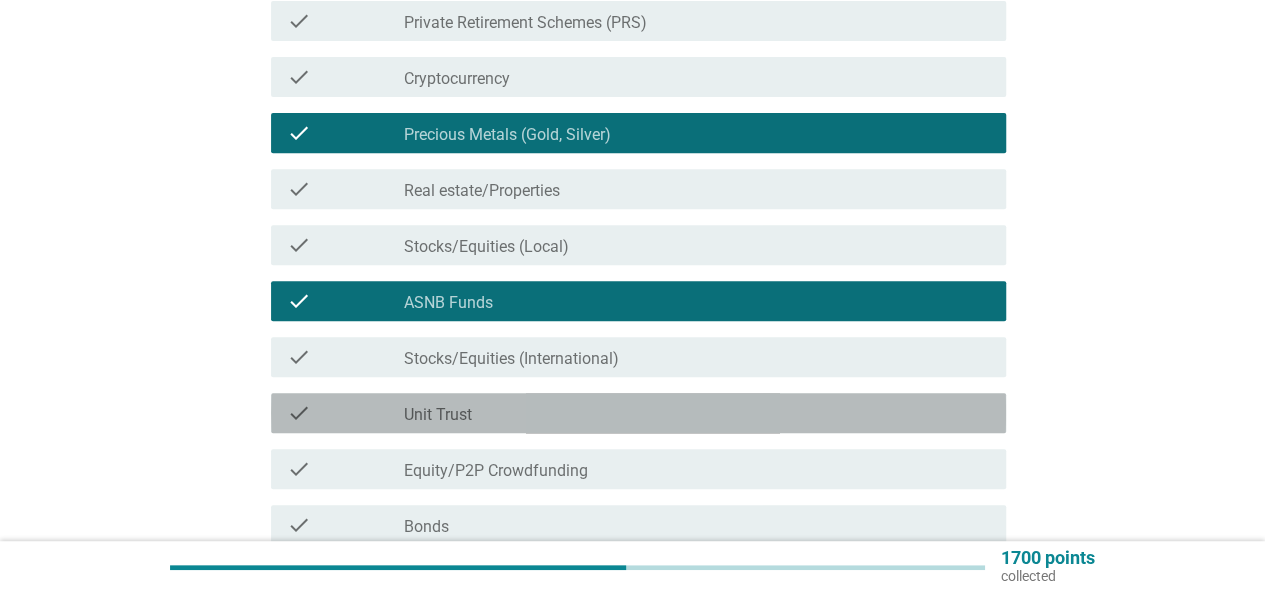 click on "check_box_outline_blank Unit Trust" at bounding box center (697, 413) 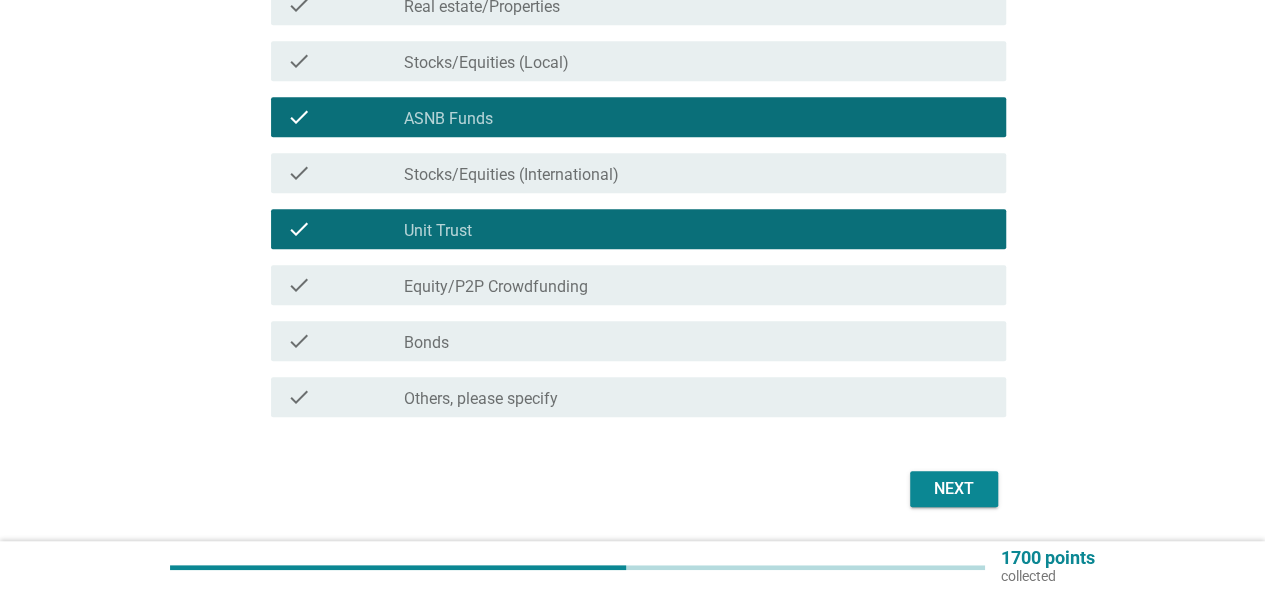 scroll, scrollTop: 534, scrollLeft: 0, axis: vertical 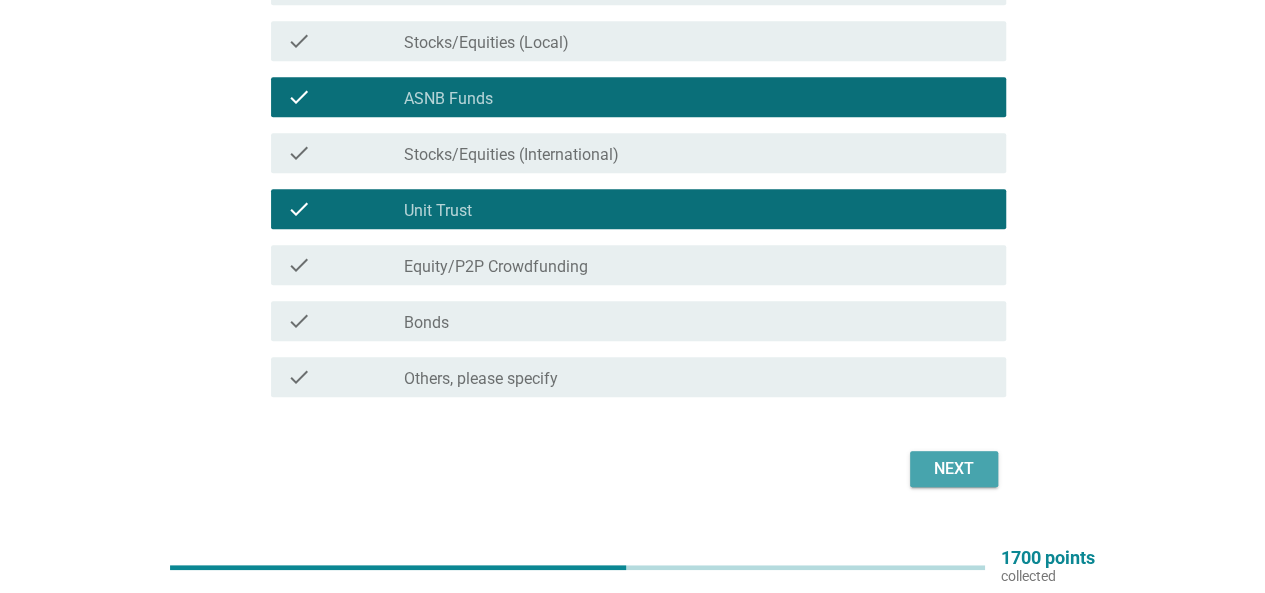 click on "Next" at bounding box center (954, 469) 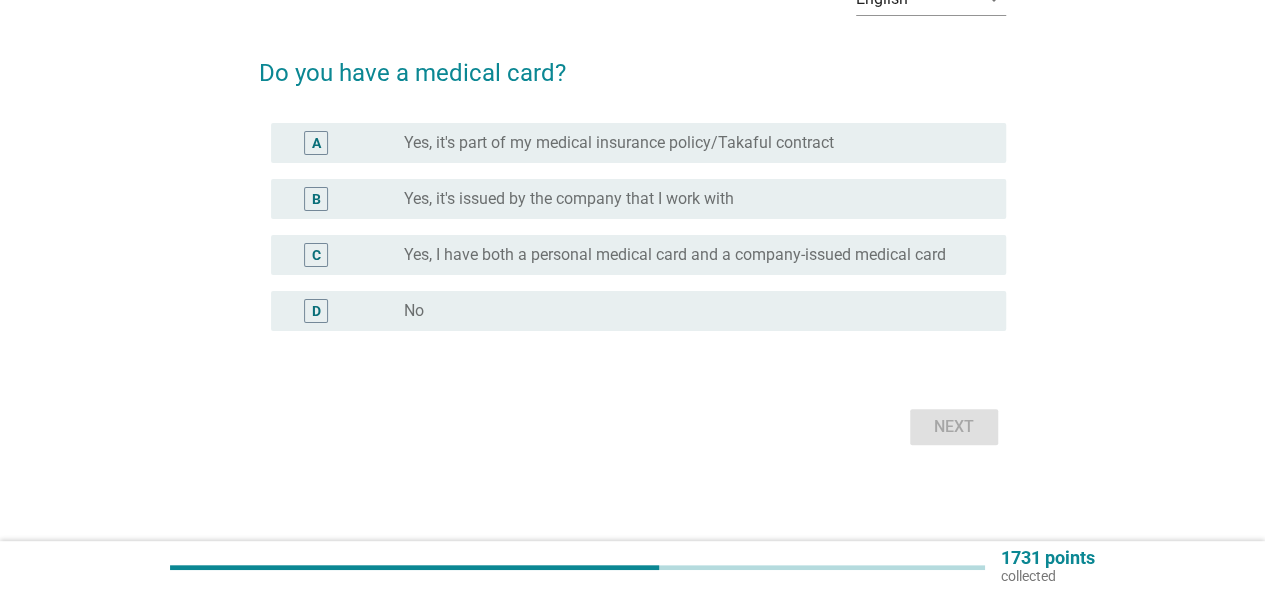 scroll, scrollTop: 0, scrollLeft: 0, axis: both 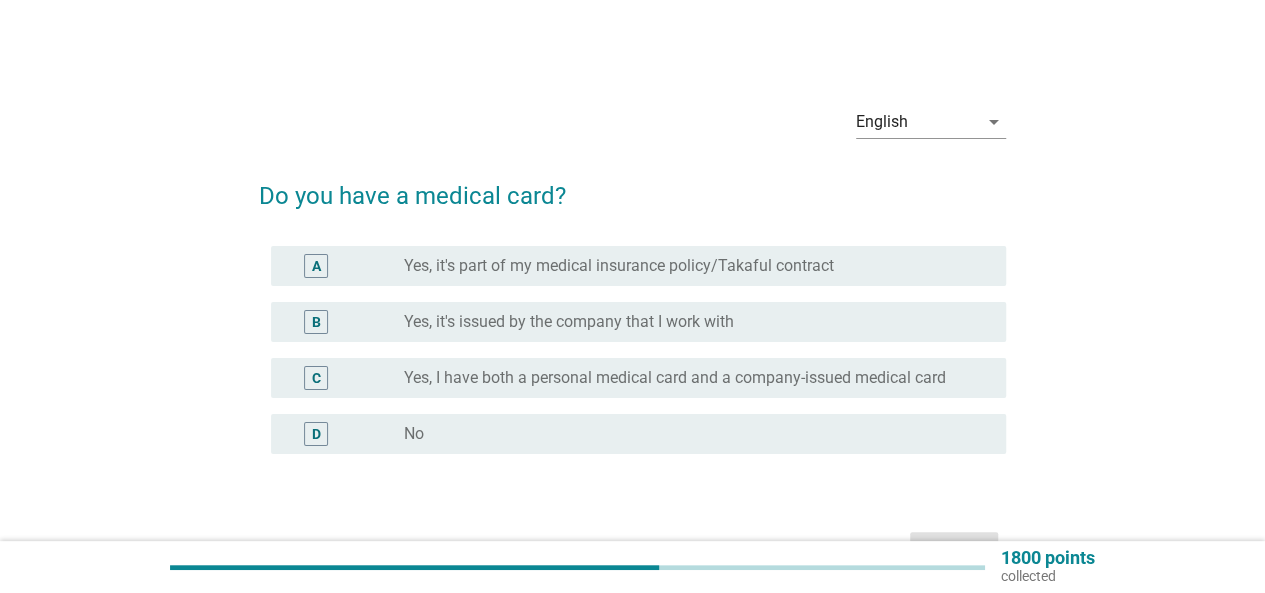 click on "radio_button_unchecked No" at bounding box center [689, 434] 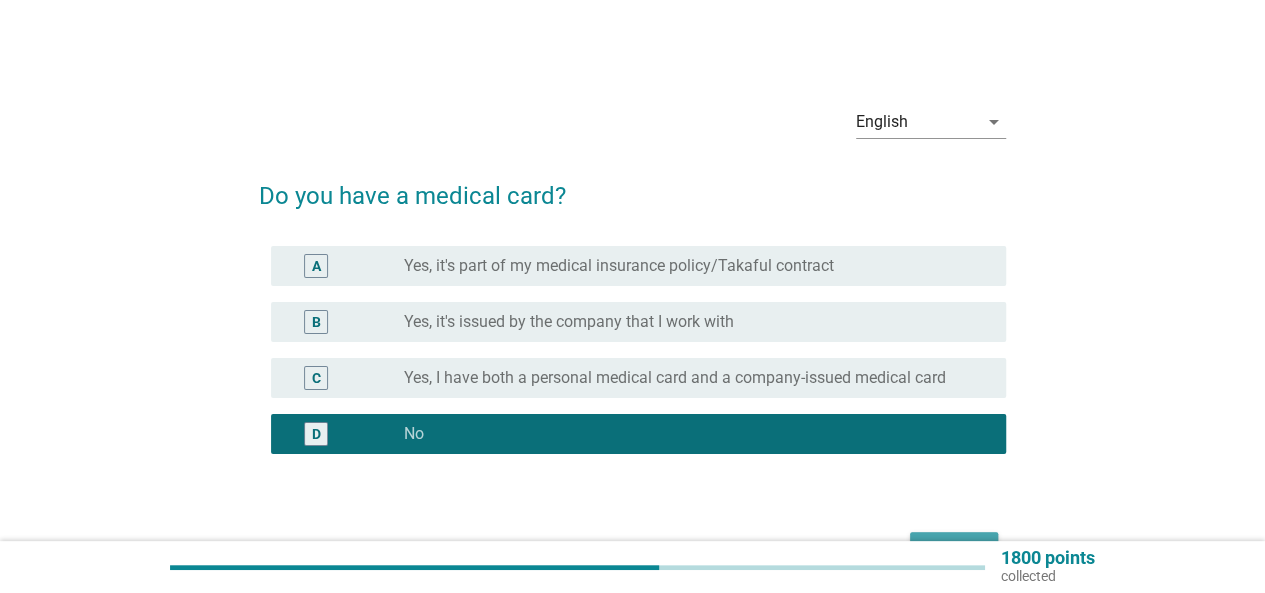 click on "Next" at bounding box center [954, 550] 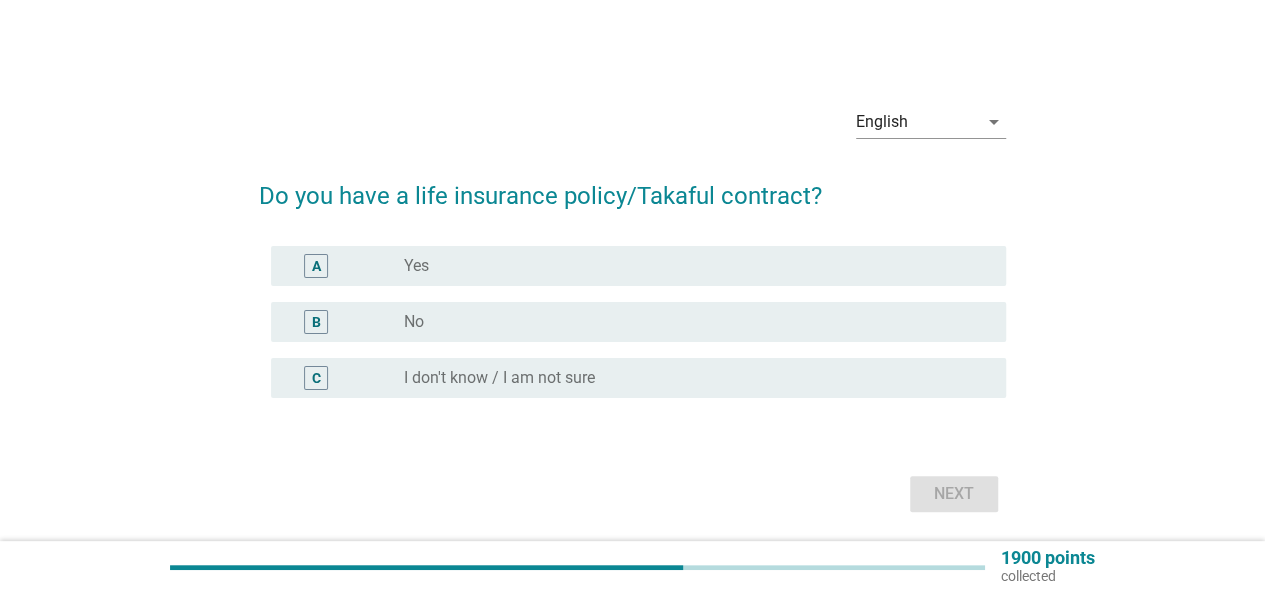 click on "radio_button_unchecked No" at bounding box center (697, 322) 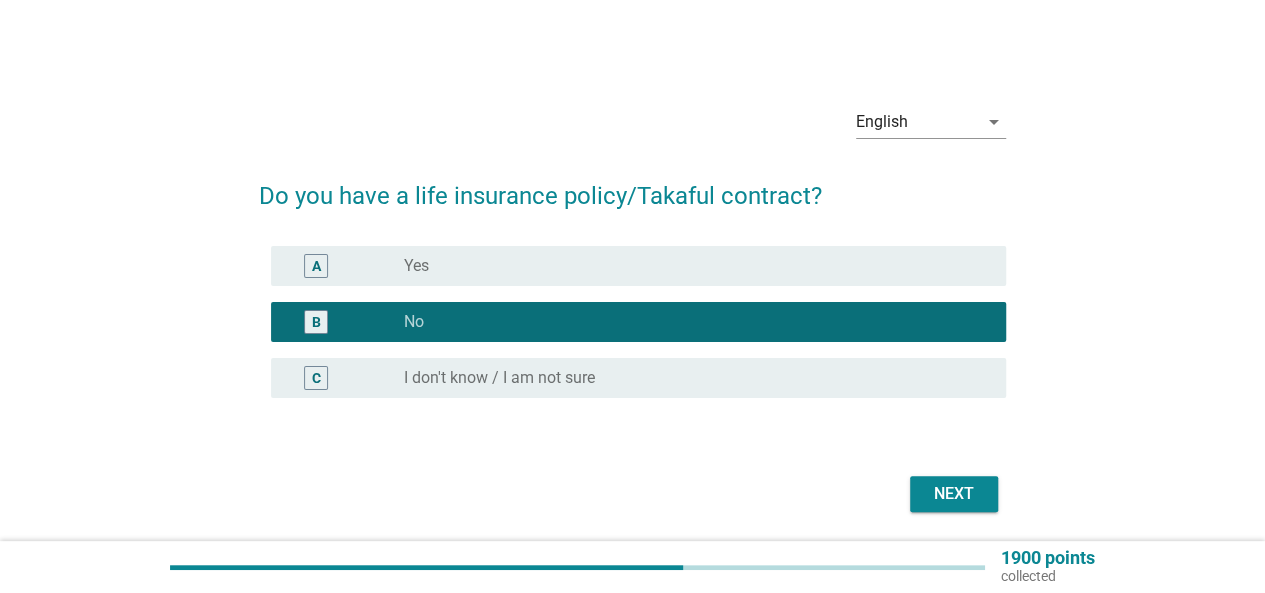 click on "Next" at bounding box center (954, 494) 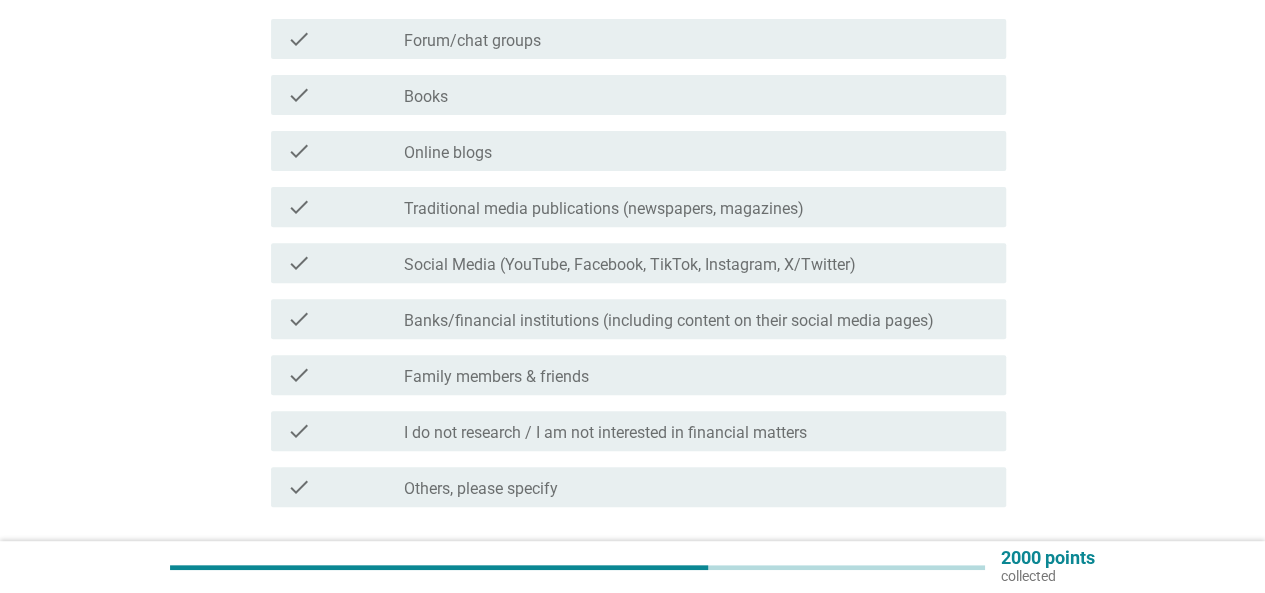 scroll, scrollTop: 253, scrollLeft: 0, axis: vertical 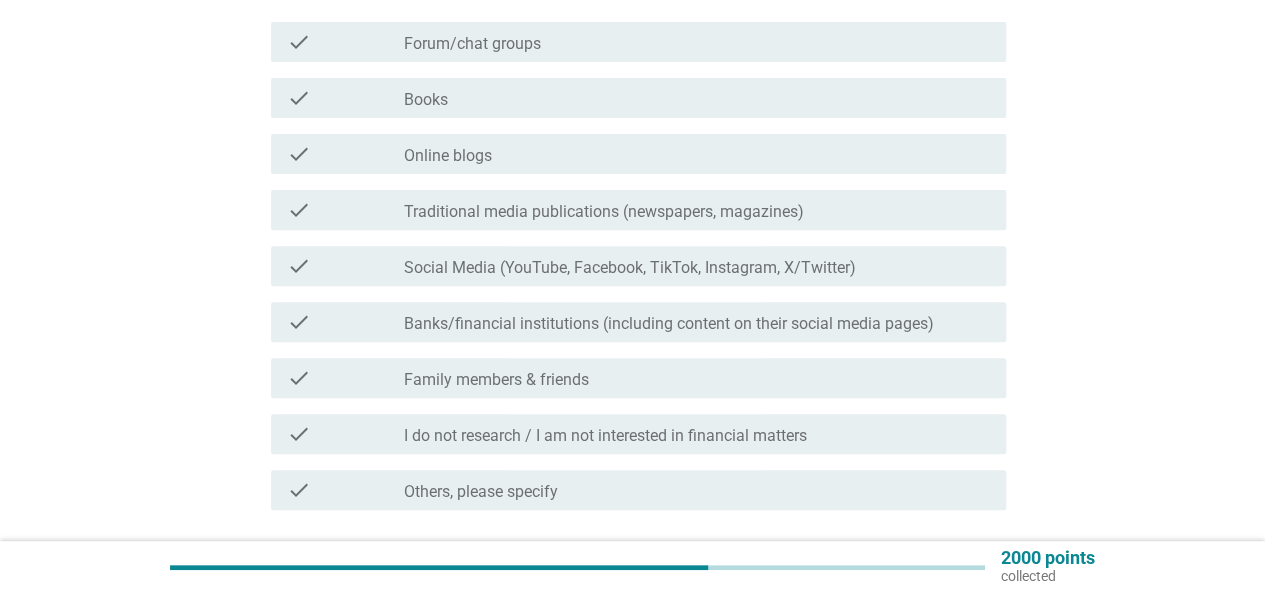 click on "check     check_box_outline_blank Online blogs" at bounding box center (632, 154) 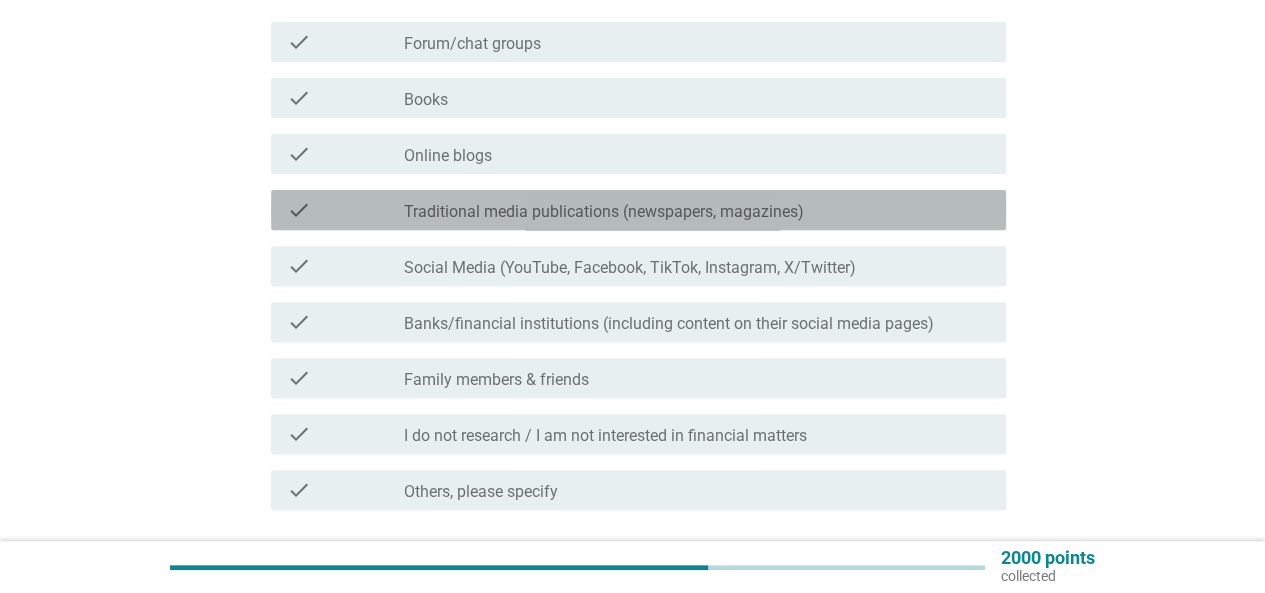click on "check     check_box_outline_blank Traditional media publications (newspapers, magazines)" at bounding box center (638, 210) 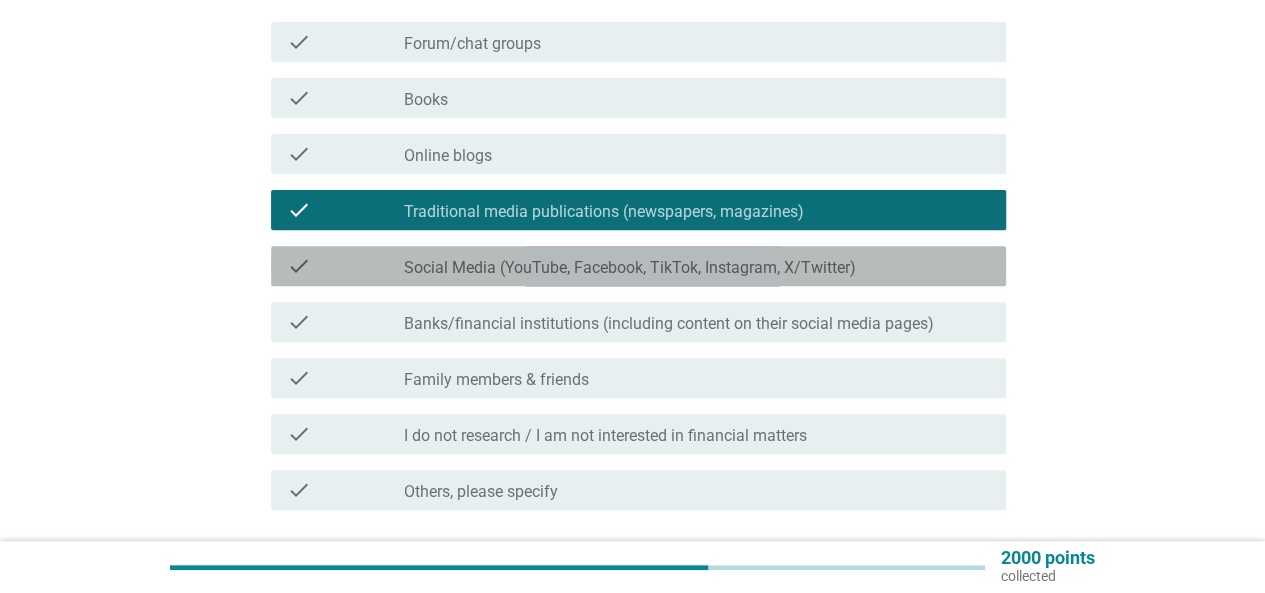 click on "check     check_box_outline_blank Social Media (YouTube, Facebook, TikTok, Instagram, X/Twitter)" at bounding box center (638, 266) 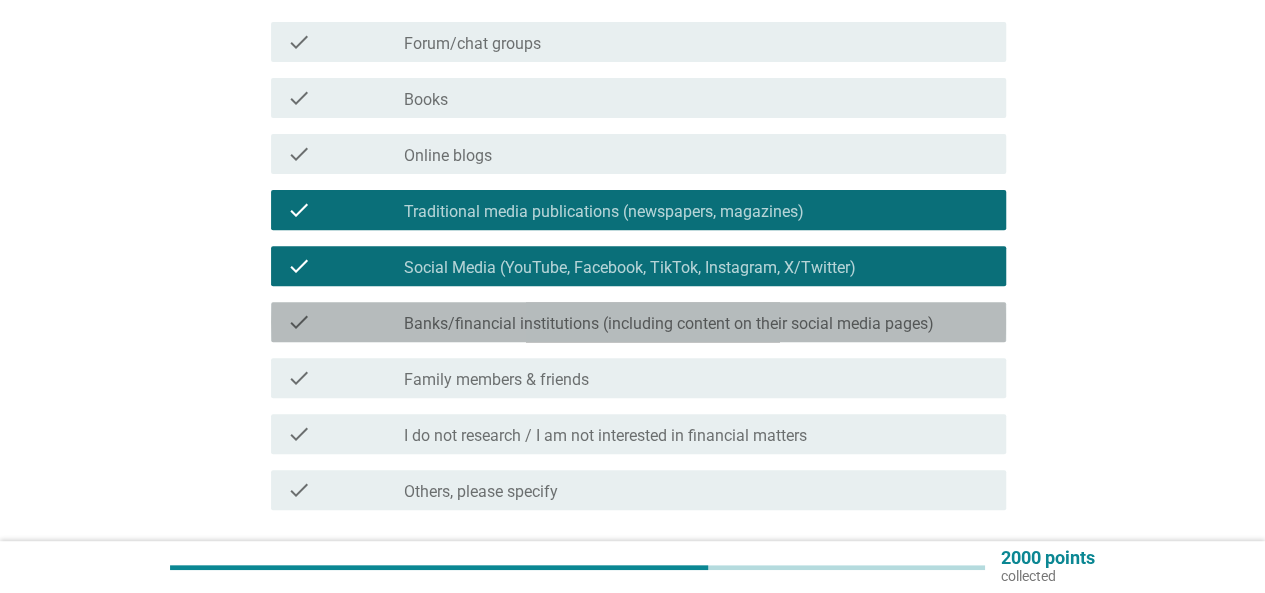 click on "check     check_box_outline_blank Banks/financial institutions (including content on their social media pages)" at bounding box center [638, 322] 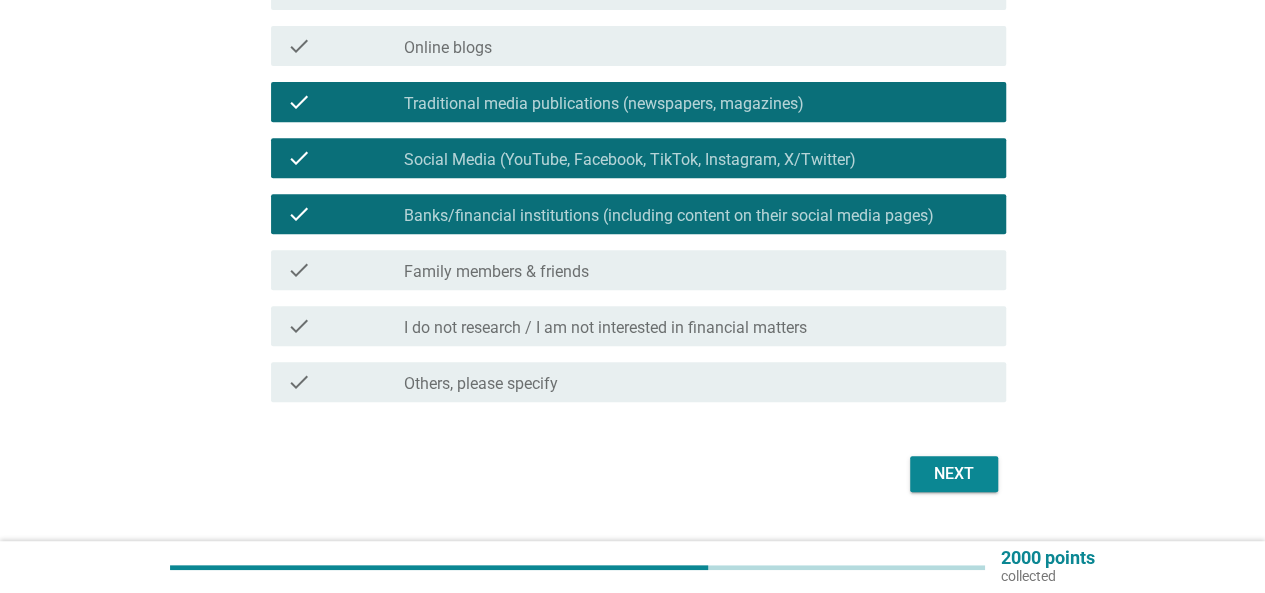 scroll, scrollTop: 372, scrollLeft: 0, axis: vertical 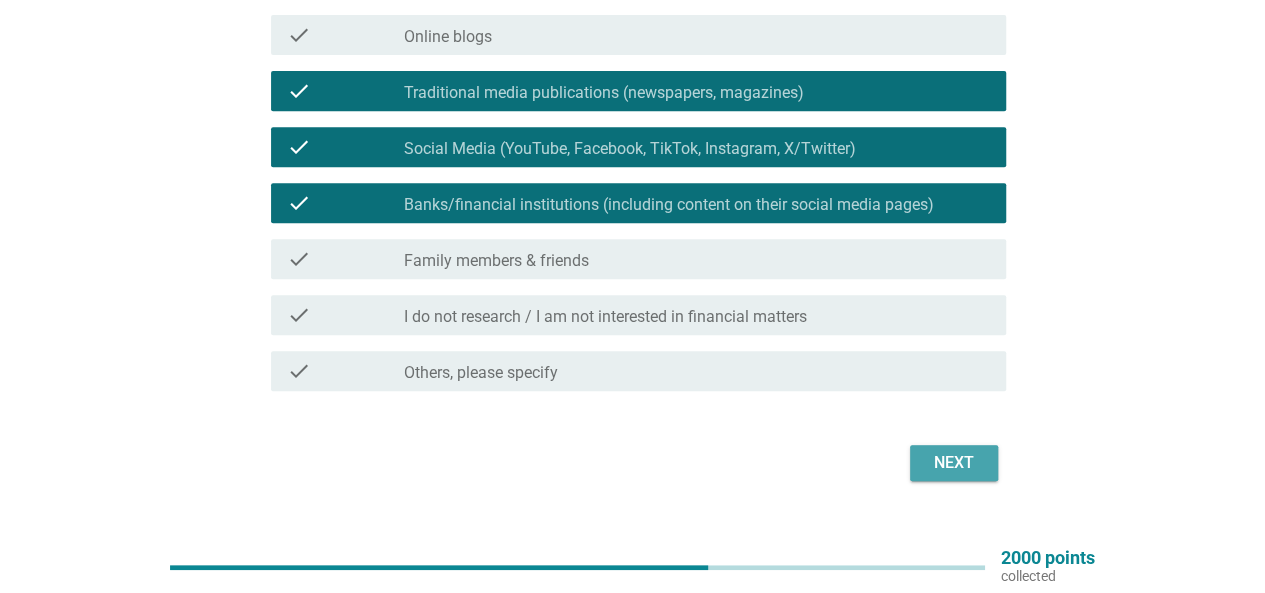 click on "Next" at bounding box center (954, 463) 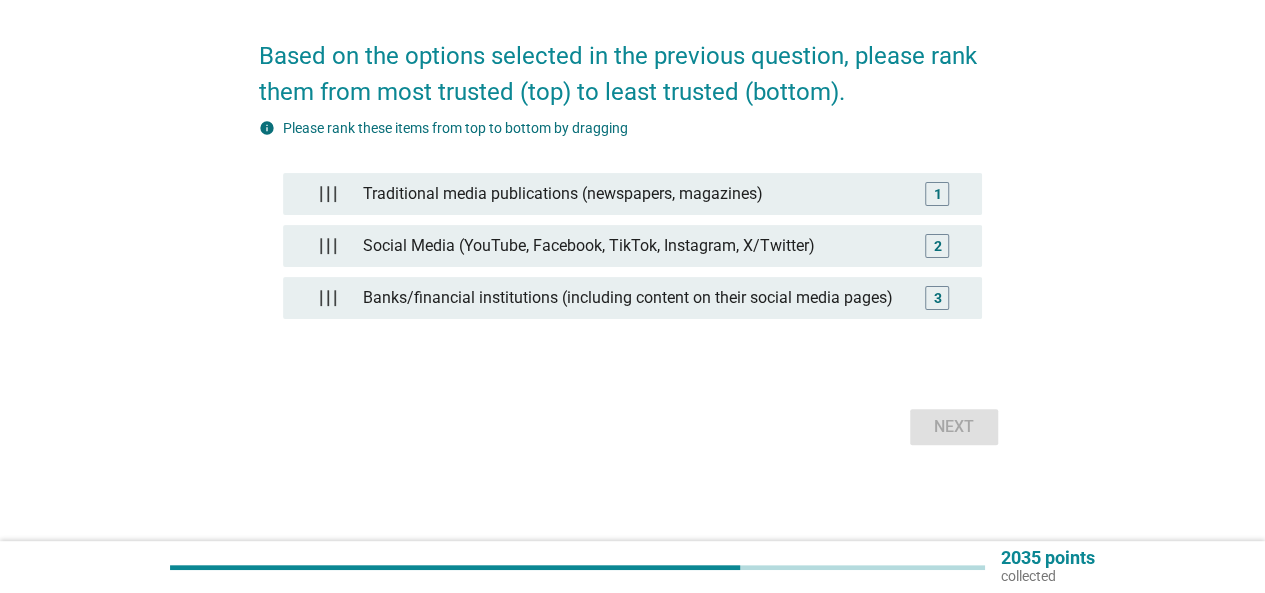 scroll, scrollTop: 0, scrollLeft: 0, axis: both 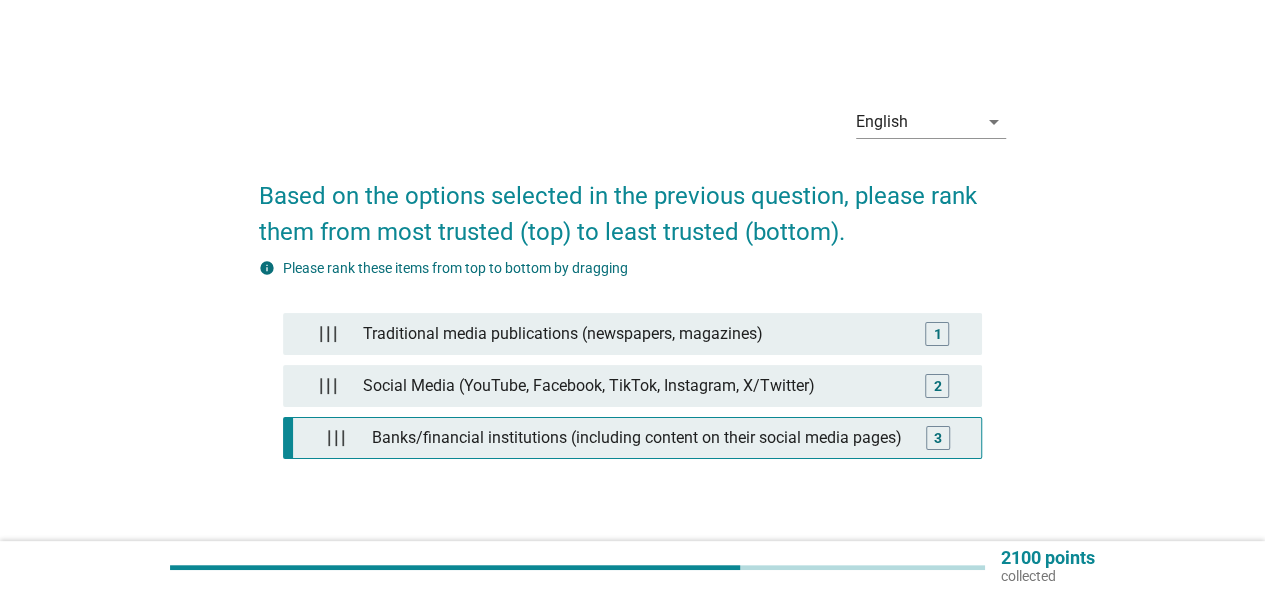 type 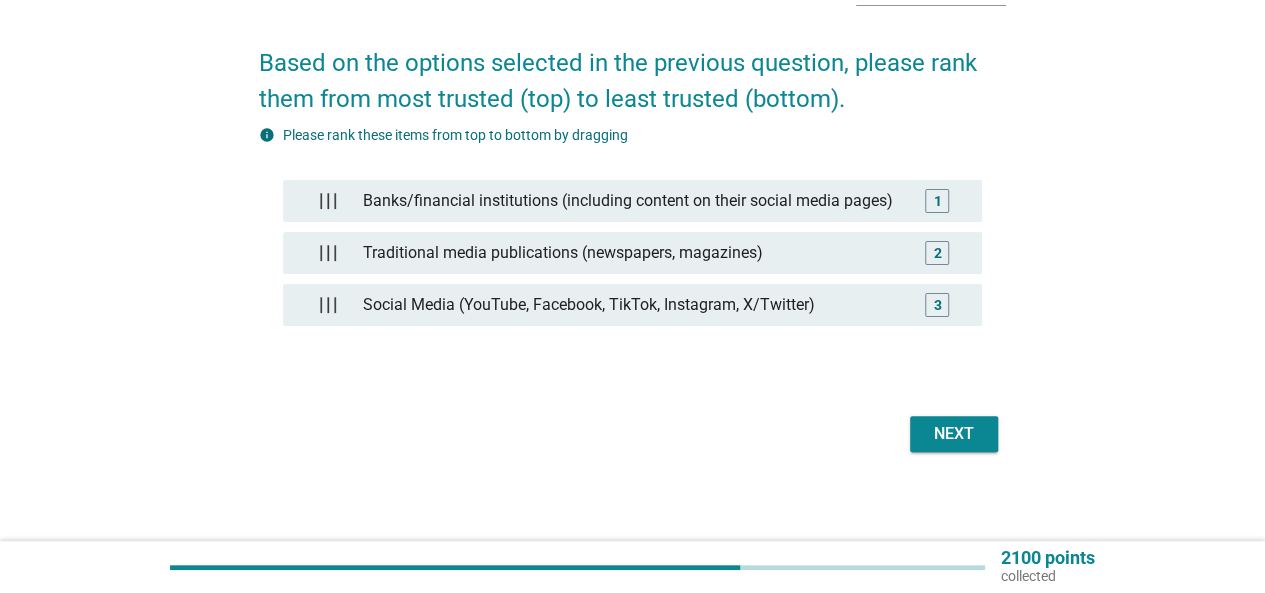 scroll, scrollTop: 138, scrollLeft: 0, axis: vertical 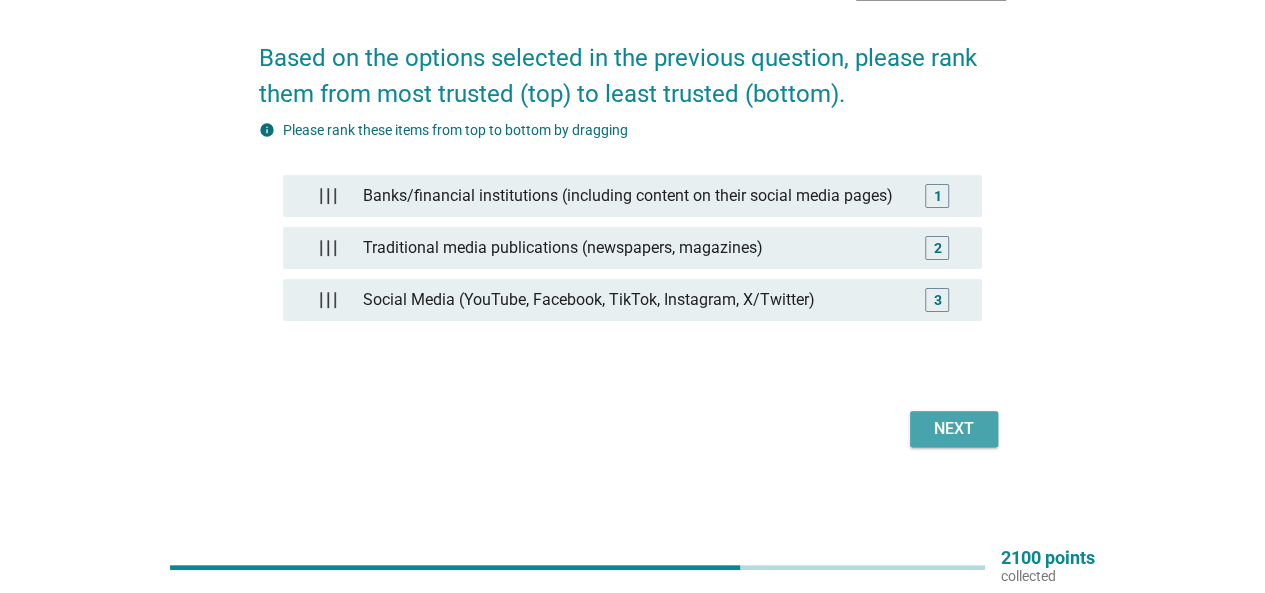 click on "Next" at bounding box center (954, 429) 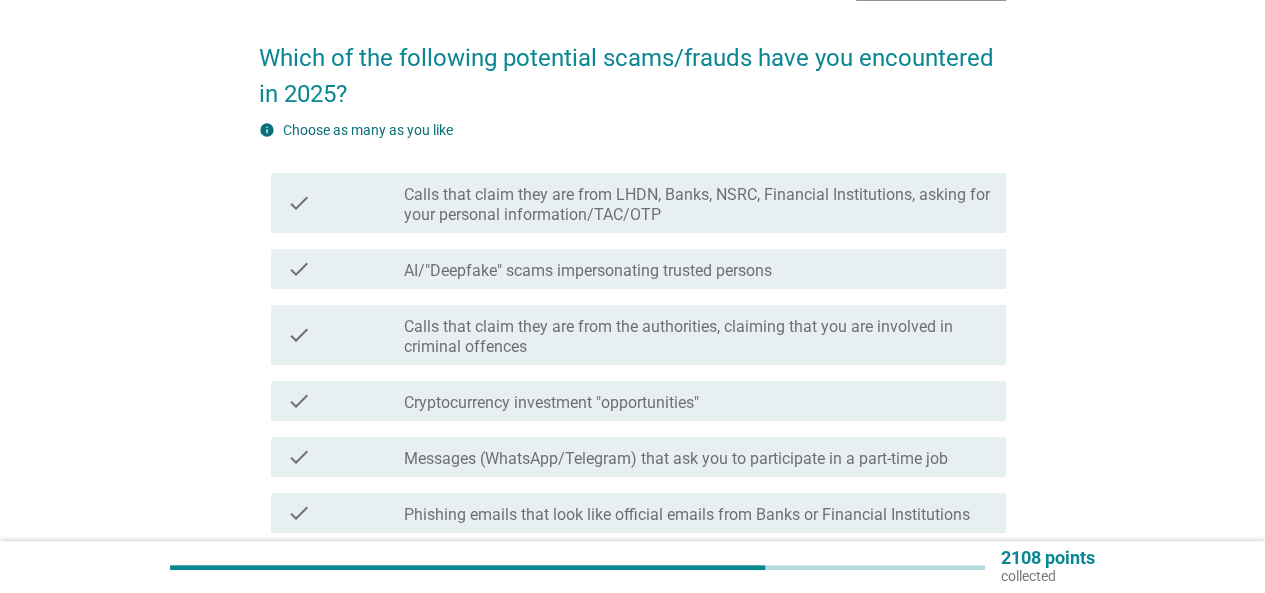scroll, scrollTop: 0, scrollLeft: 0, axis: both 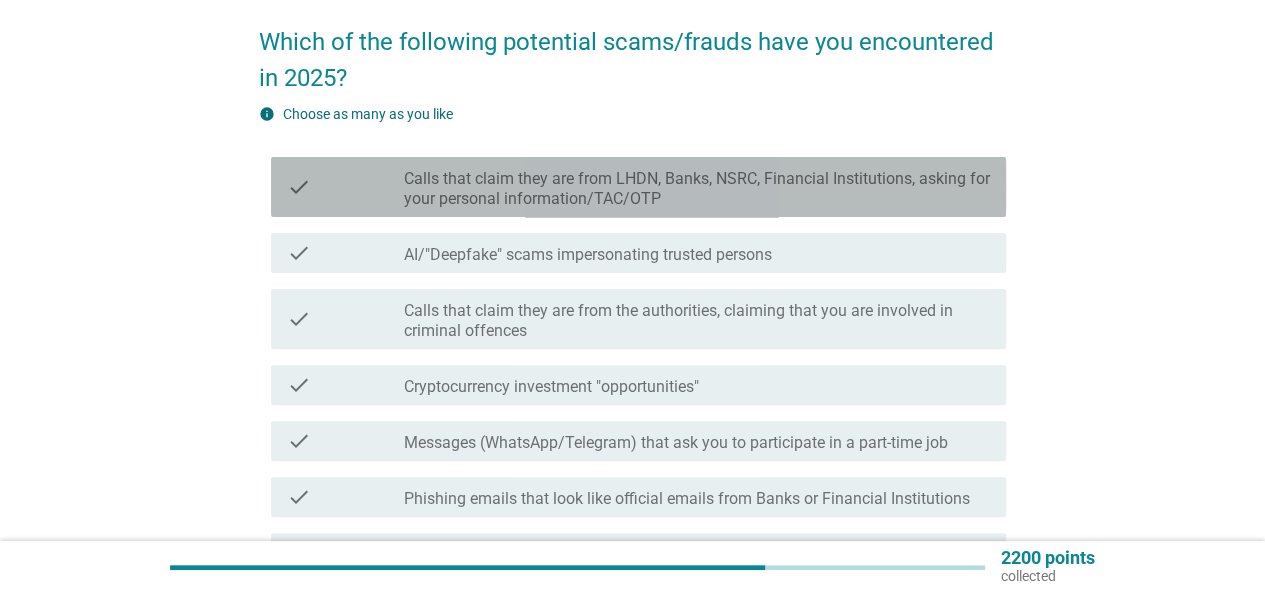 click on "Calls that claim they are from LHDN, Banks, NSRC, Financial Institutions, asking for your personal information/TAC/OTP" at bounding box center (697, 189) 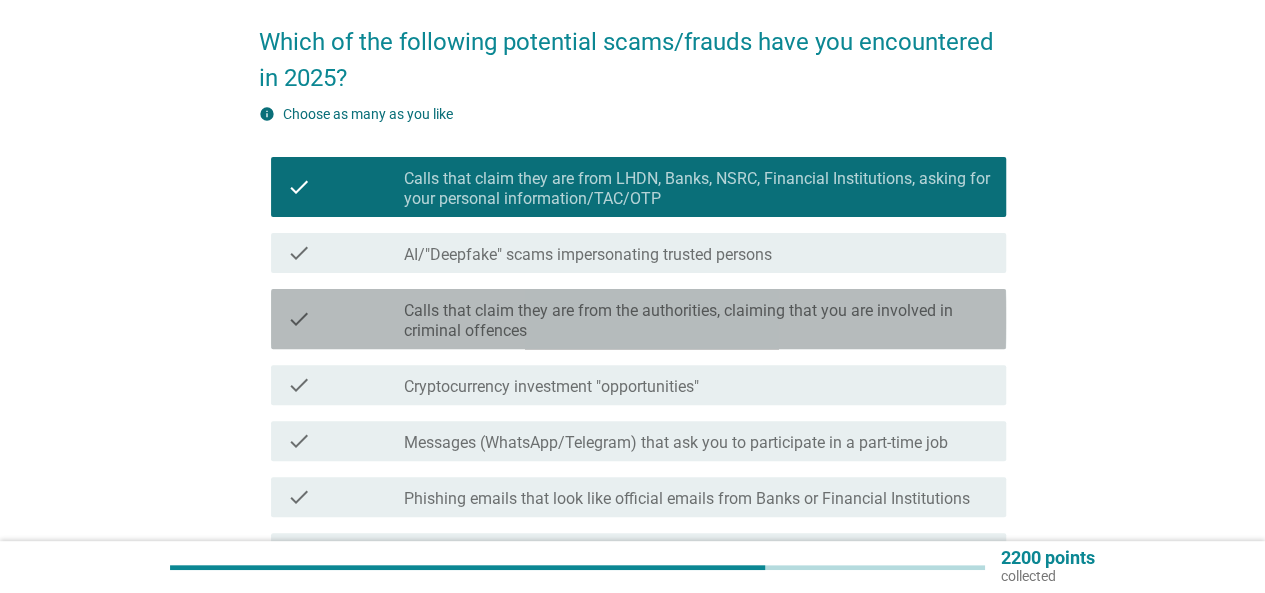 click on "Calls that claim they are from the authorities, claiming that you are involved in criminal offences" at bounding box center [697, 321] 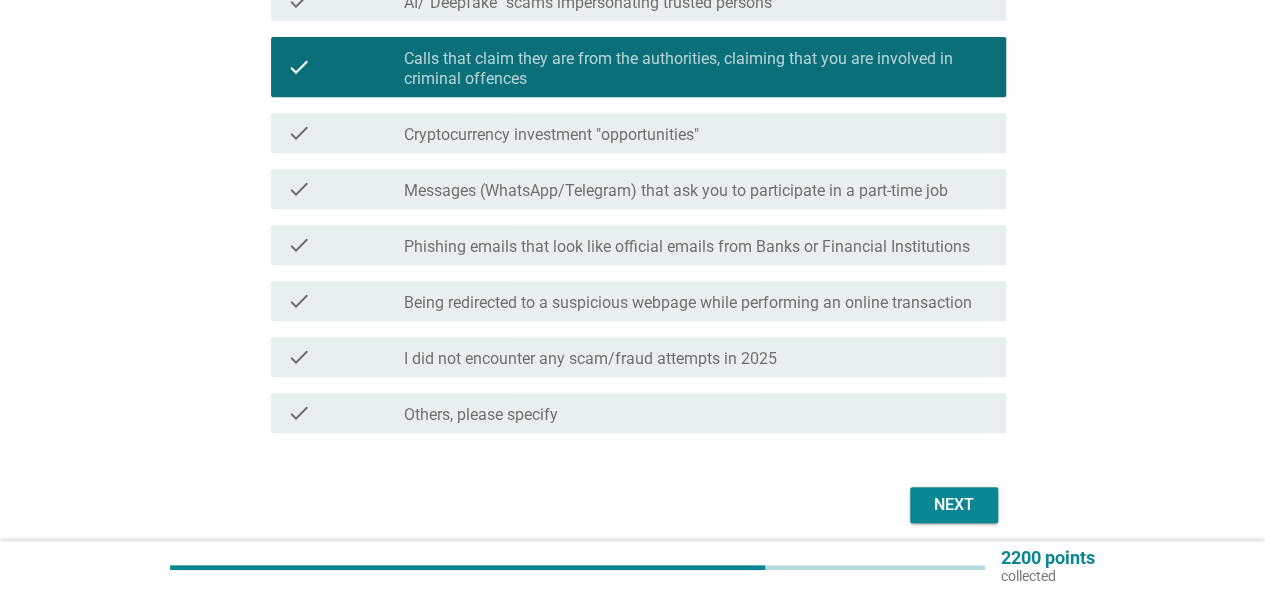 scroll, scrollTop: 409, scrollLeft: 0, axis: vertical 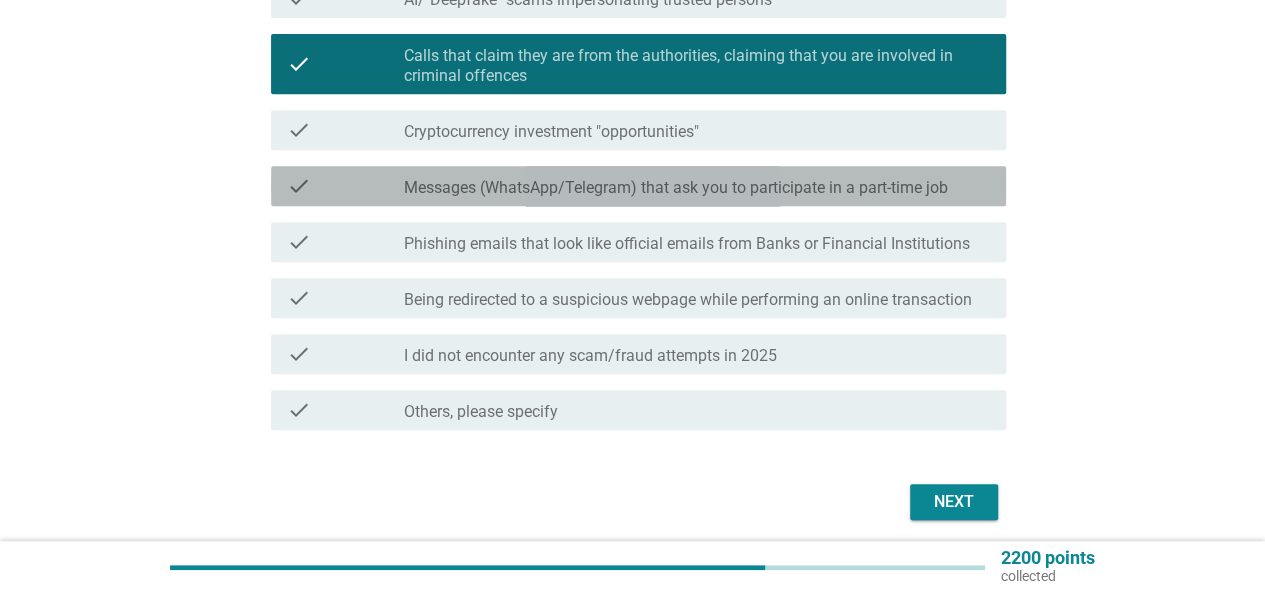 click on "Messages (WhatsApp/Telegram) that ask you to participate in a part-time job" at bounding box center (676, 188) 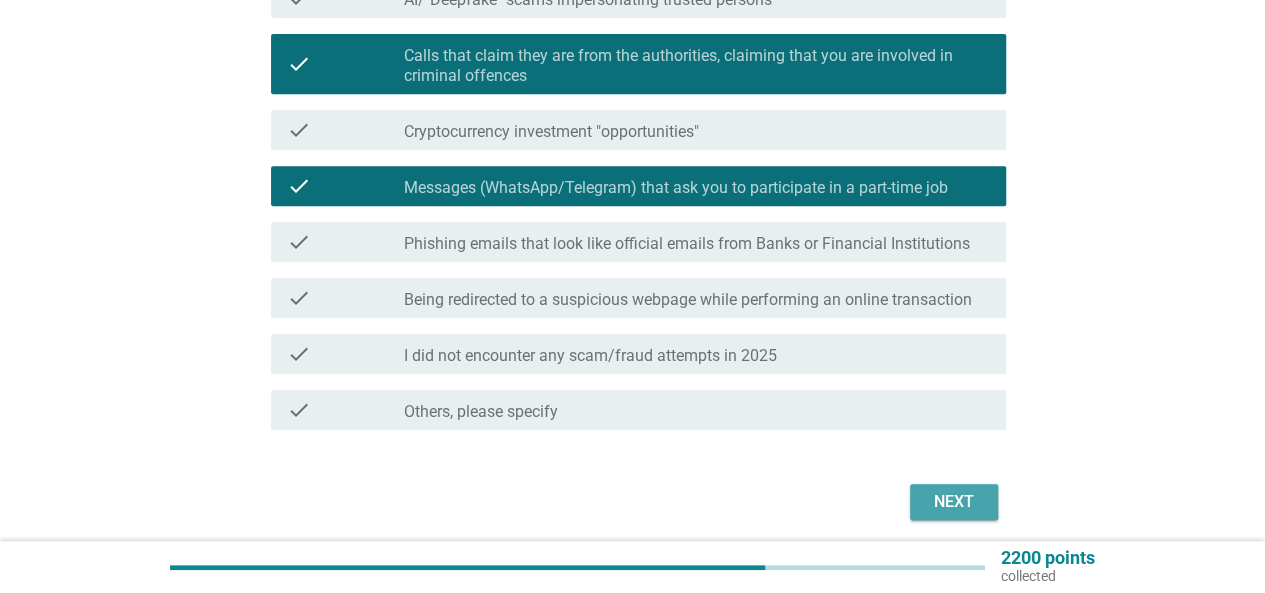 click on "Next" at bounding box center [954, 502] 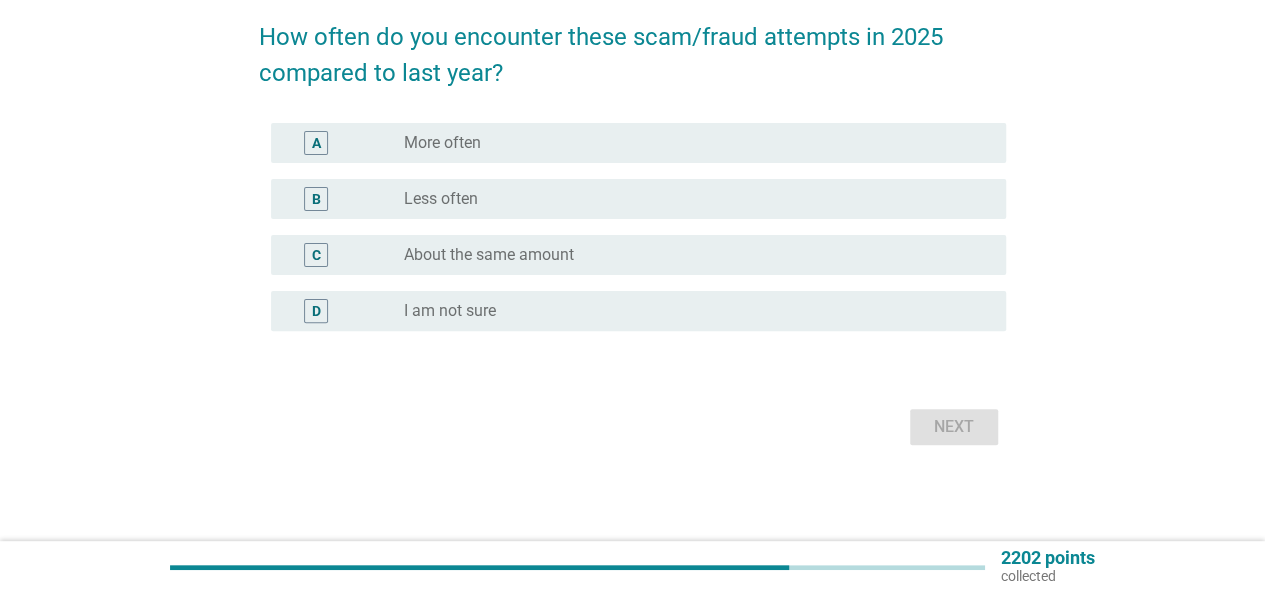 scroll, scrollTop: 0, scrollLeft: 0, axis: both 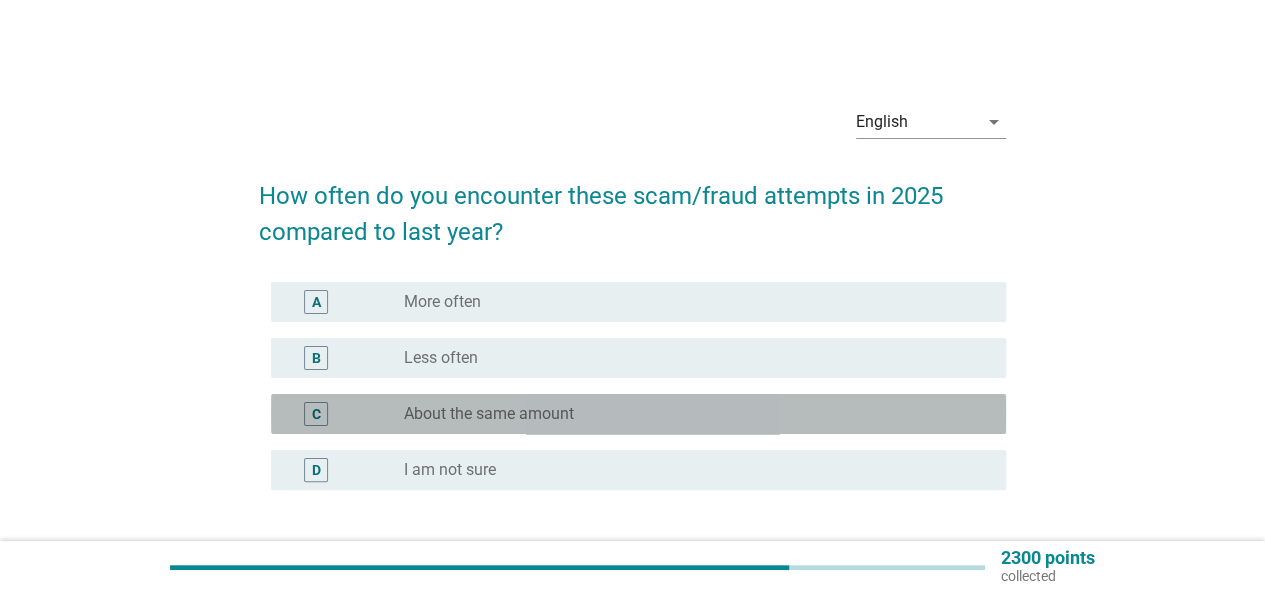 click on "radio_button_unchecked About the same amount" at bounding box center (689, 414) 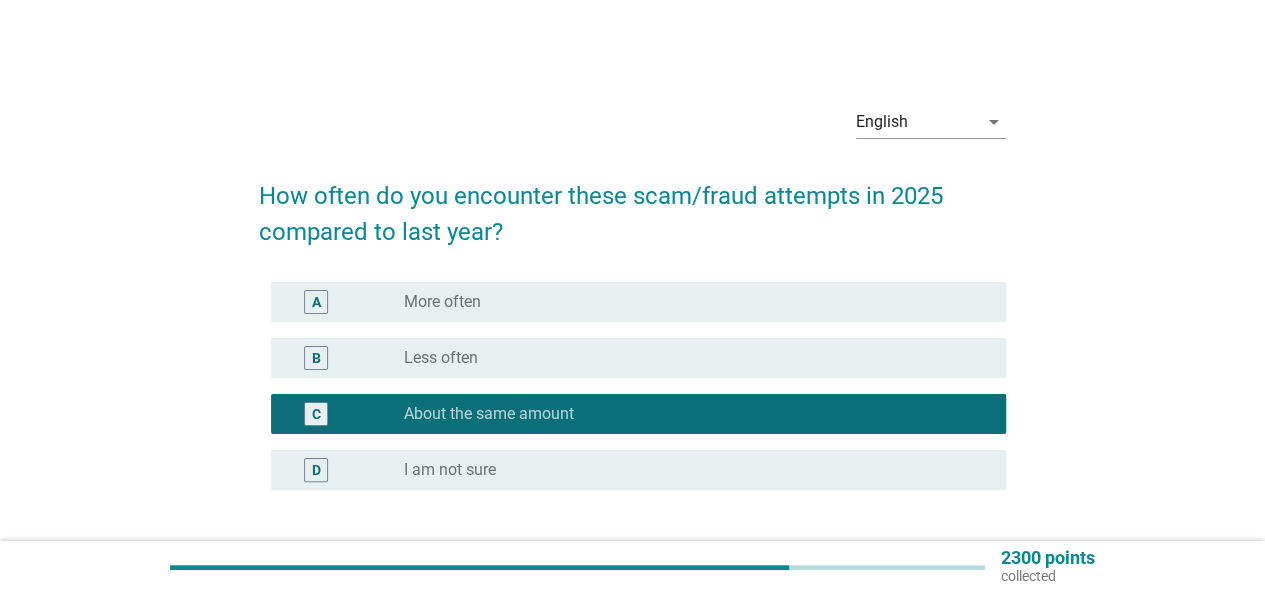 scroll, scrollTop: 158, scrollLeft: 0, axis: vertical 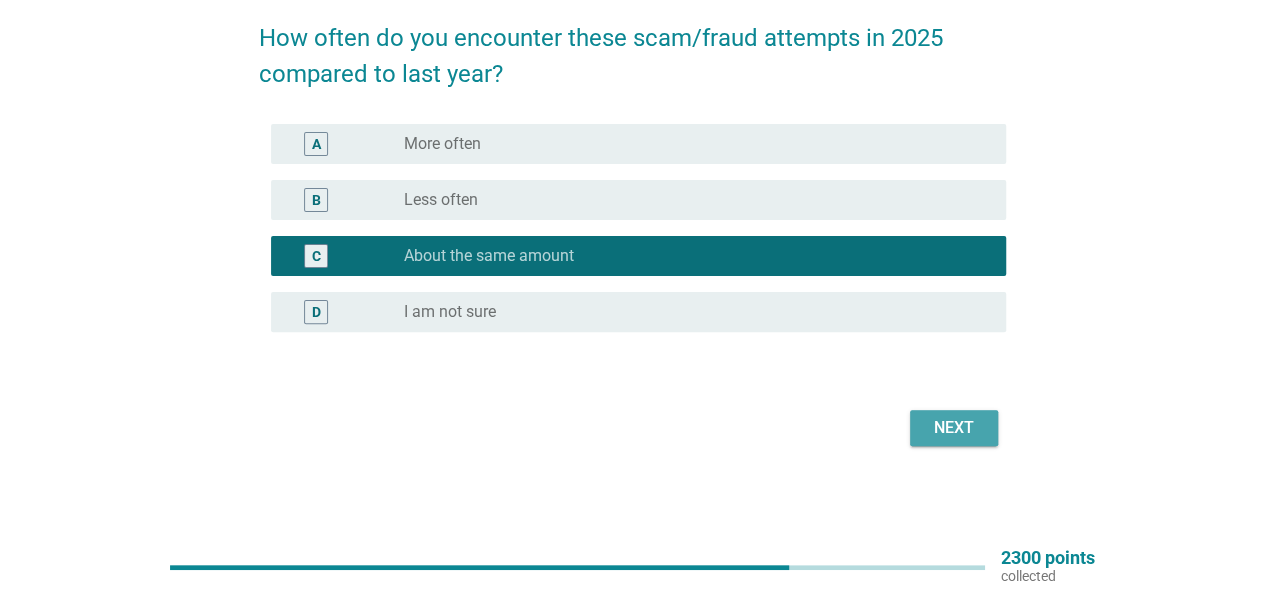 click on "Next" at bounding box center [954, 428] 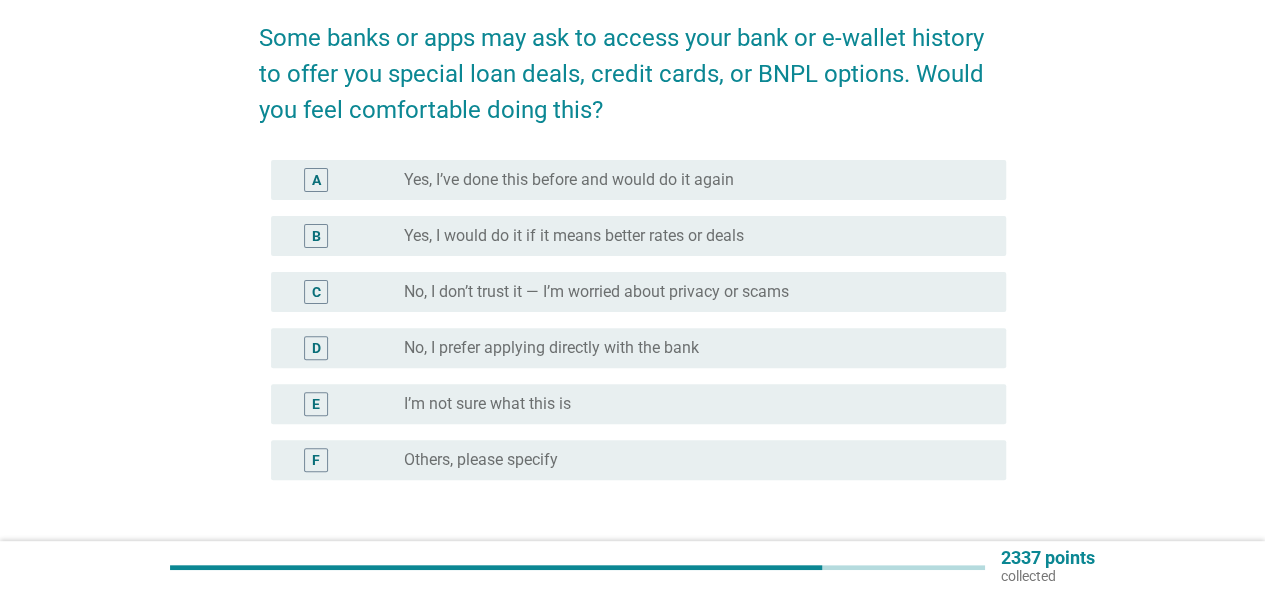 scroll, scrollTop: 0, scrollLeft: 0, axis: both 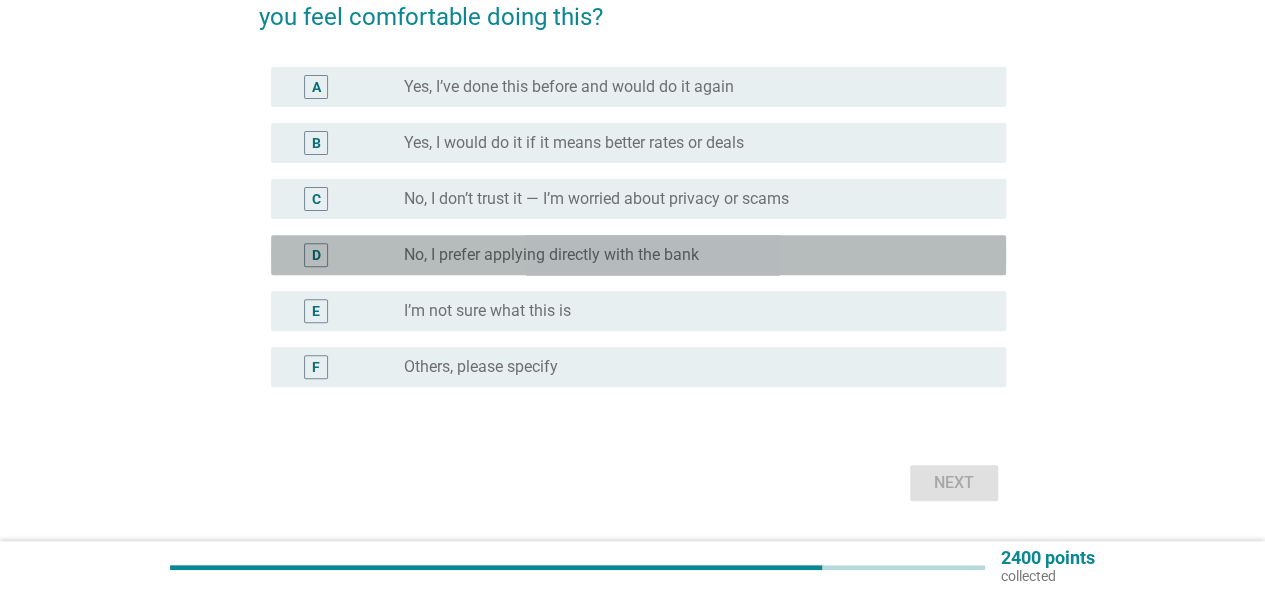 click on "radio_button_unchecked No, I prefer applying directly with the bank" at bounding box center [697, 255] 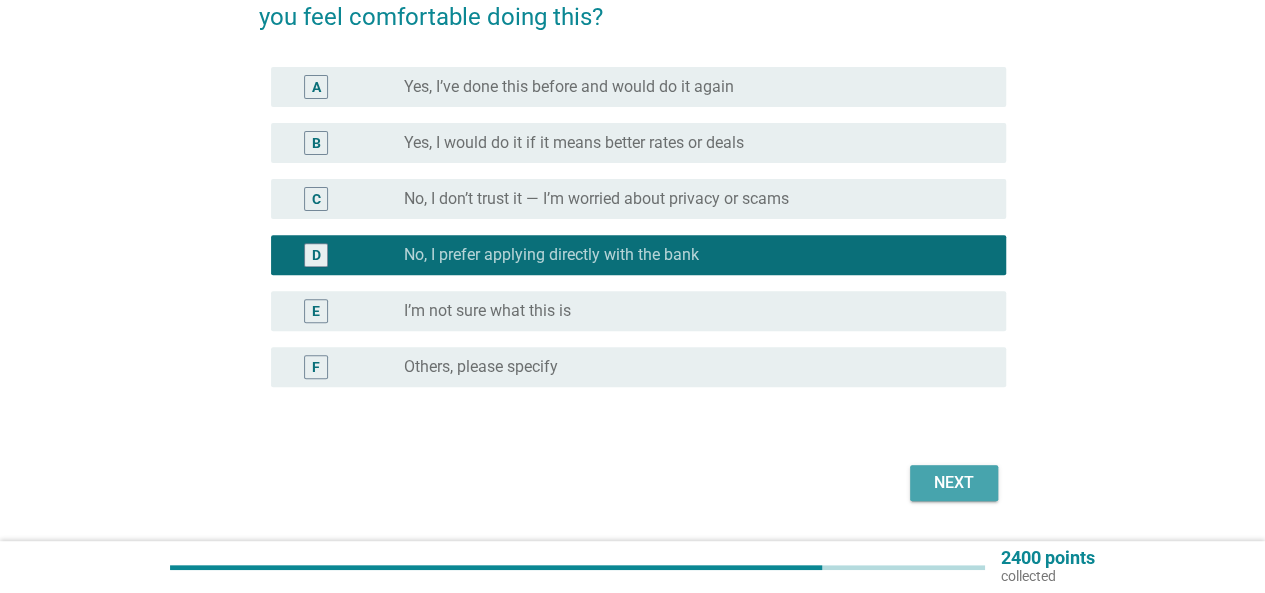 click on "Next" at bounding box center [954, 483] 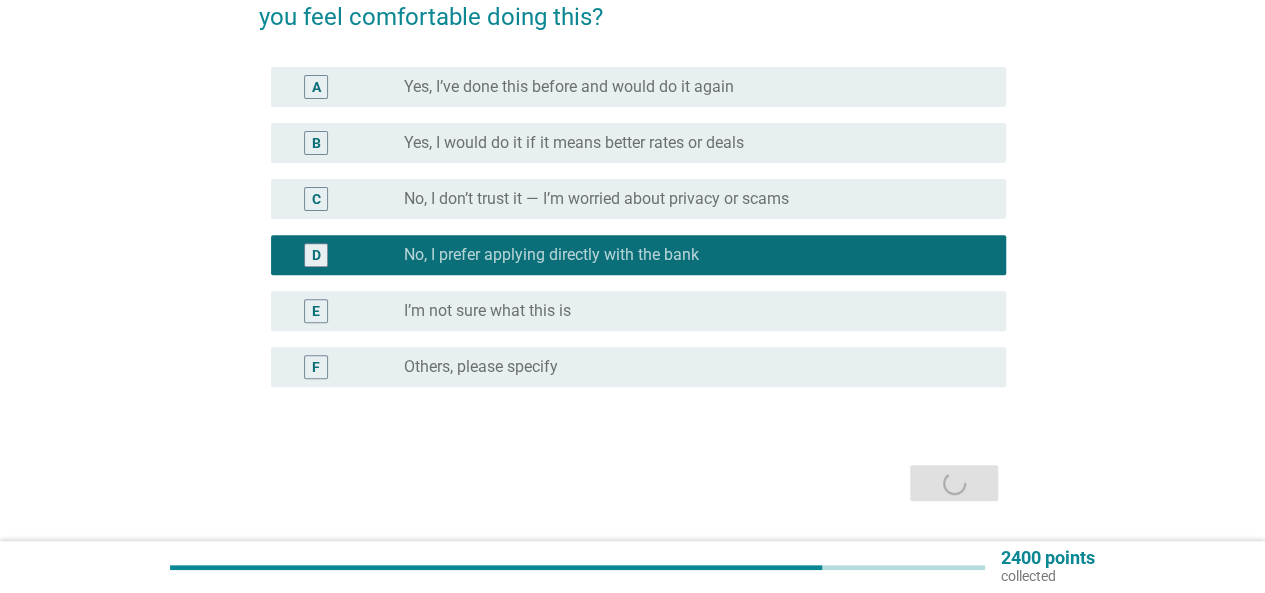 scroll, scrollTop: 0, scrollLeft: 0, axis: both 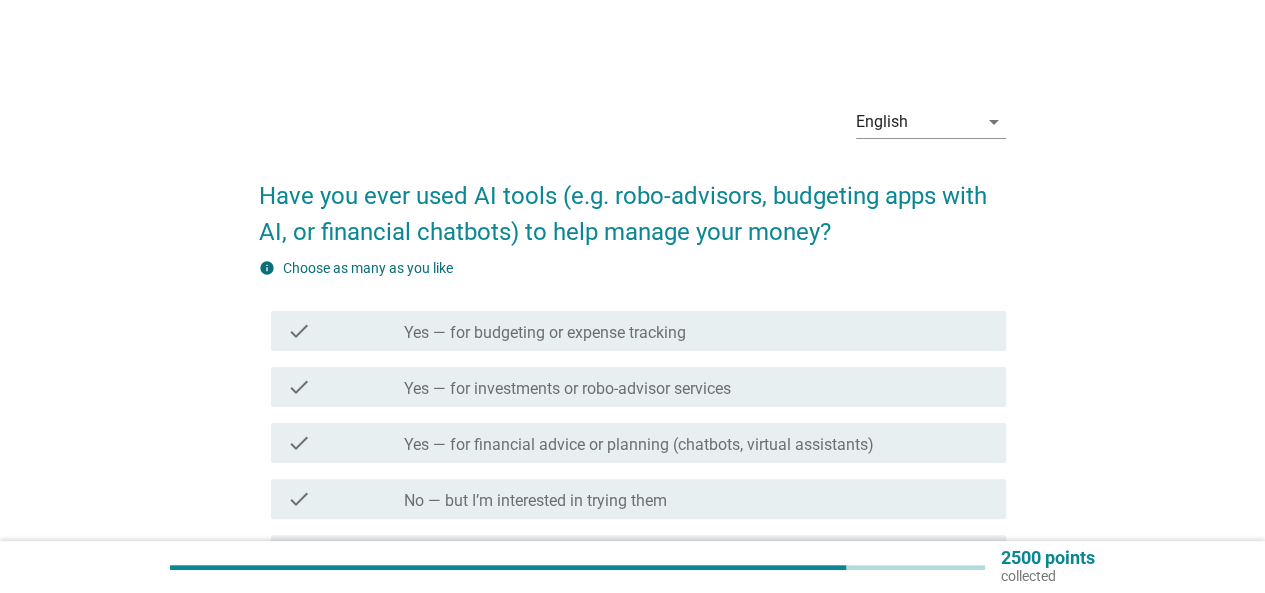 click on "check_box_outline_blank Yes — for budgeting or expense tracking" at bounding box center (697, 331) 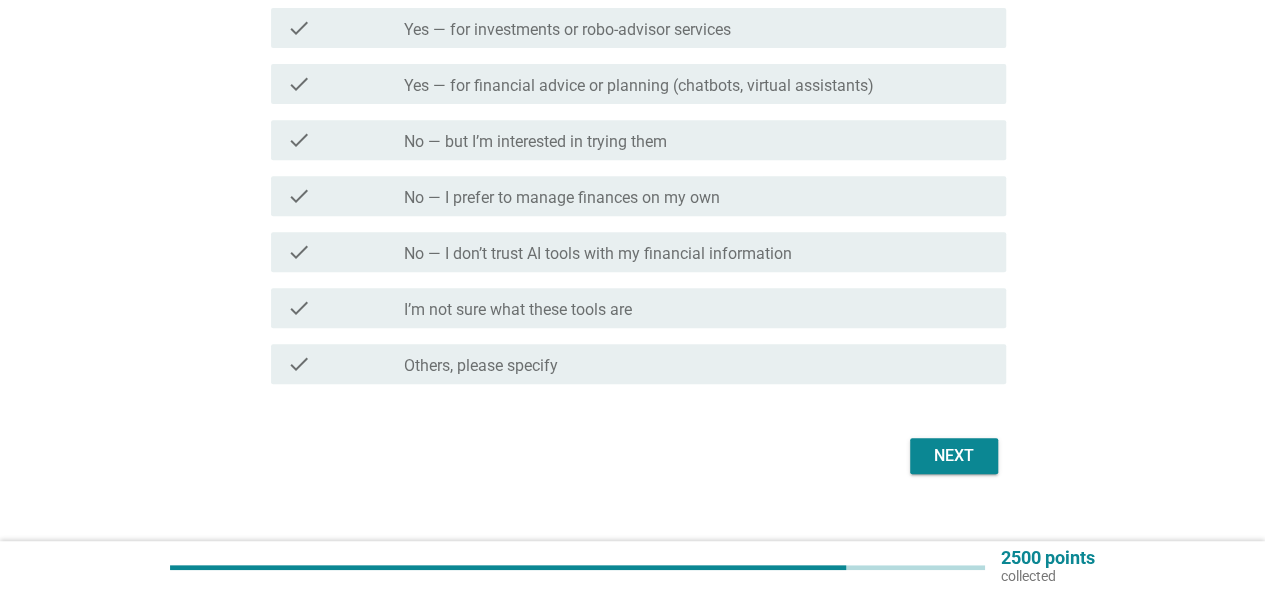 scroll, scrollTop: 362, scrollLeft: 0, axis: vertical 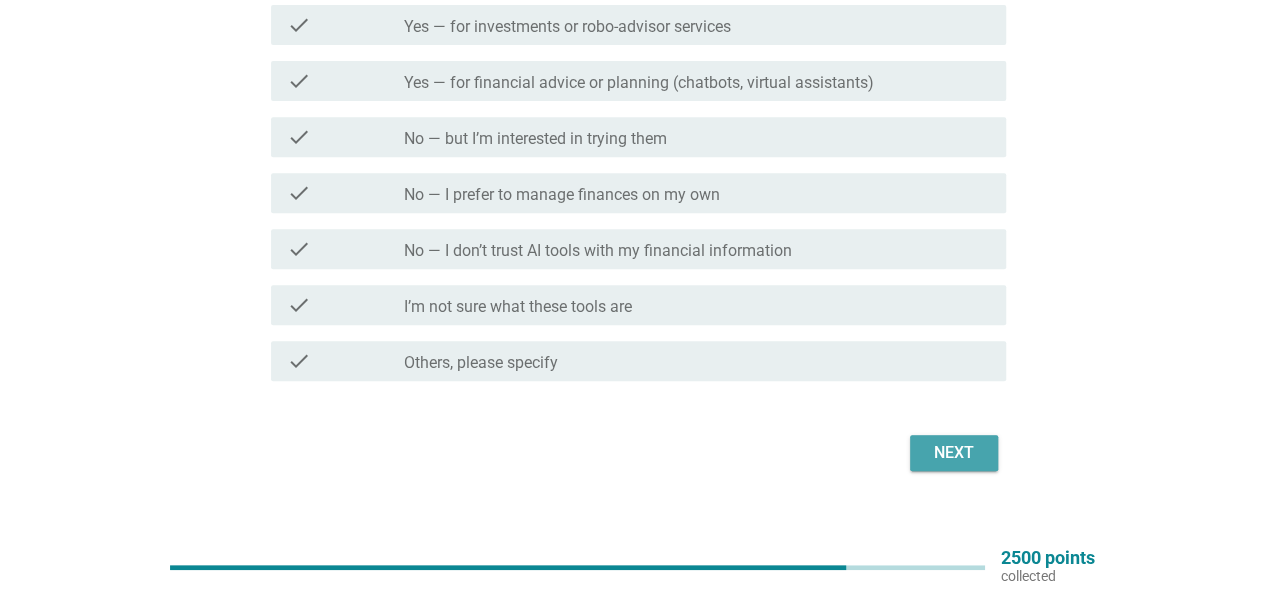 click on "Next" at bounding box center (954, 453) 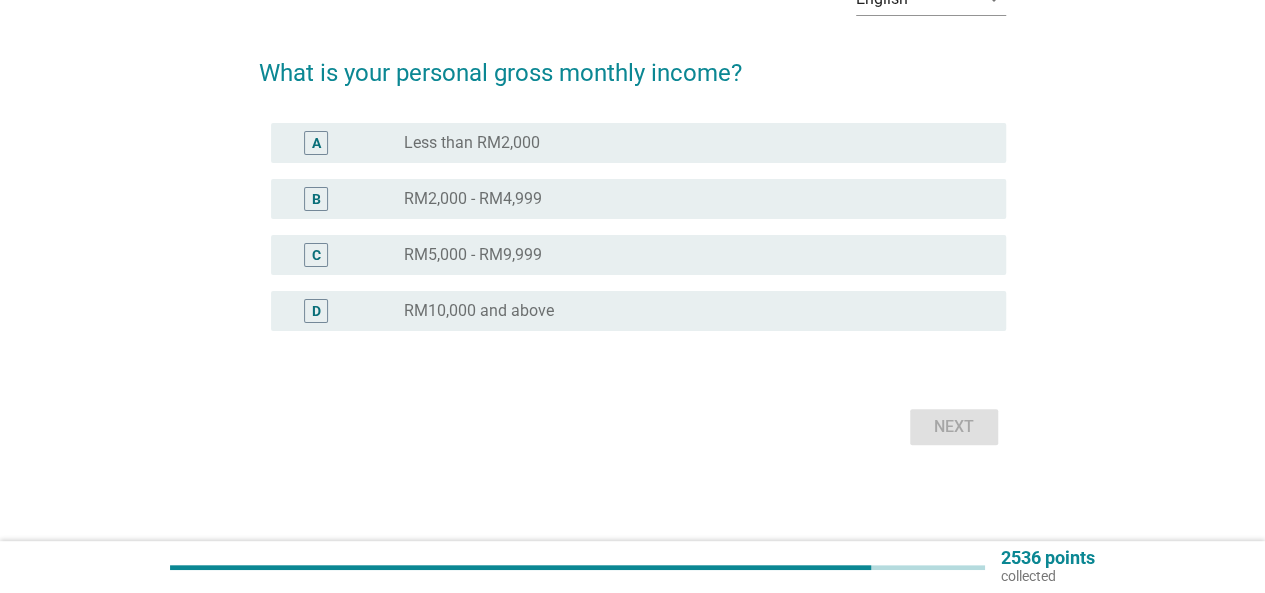 scroll, scrollTop: 0, scrollLeft: 0, axis: both 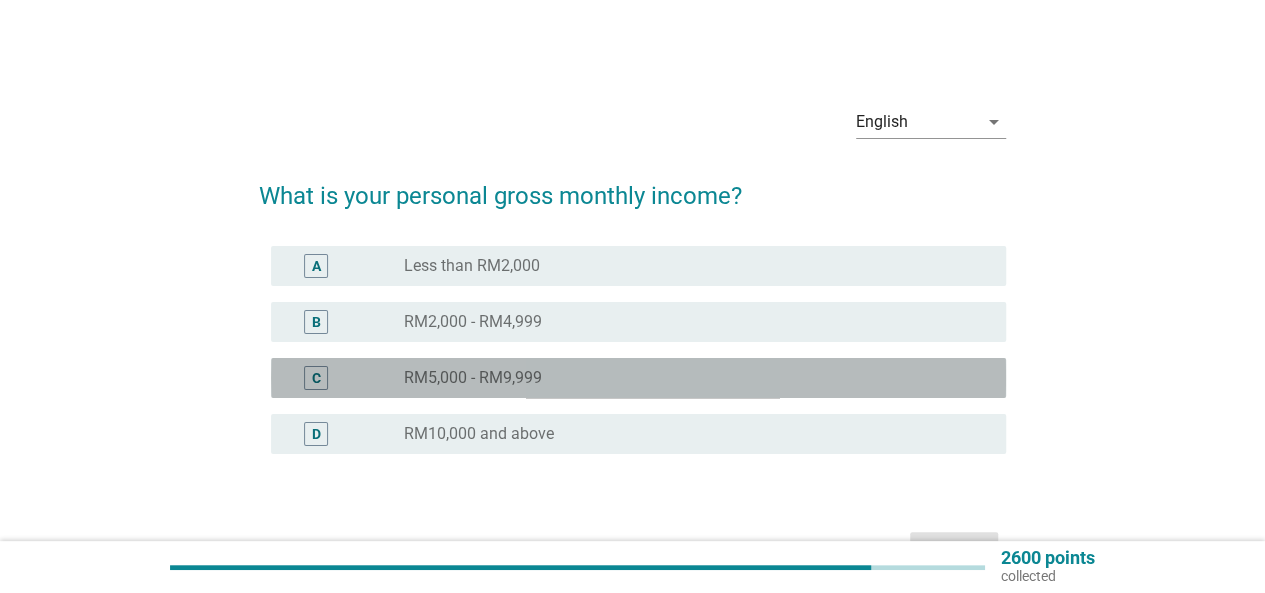 click on "radio_button_unchecked RM5,000 - RM9,999" at bounding box center (689, 378) 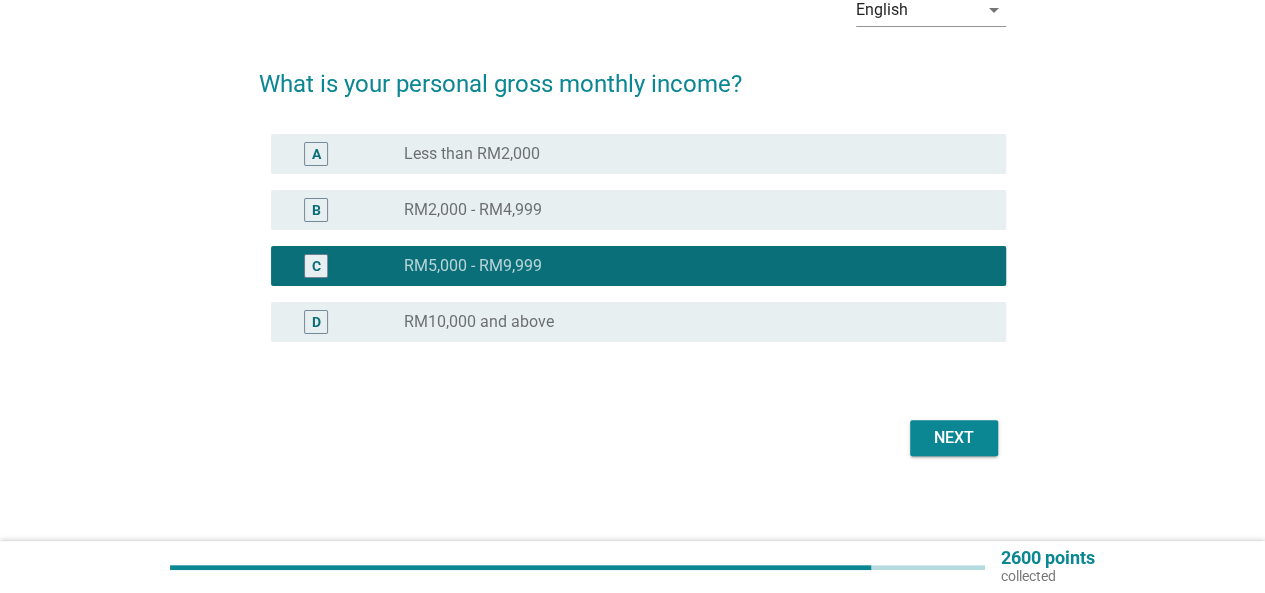 scroll, scrollTop: 122, scrollLeft: 0, axis: vertical 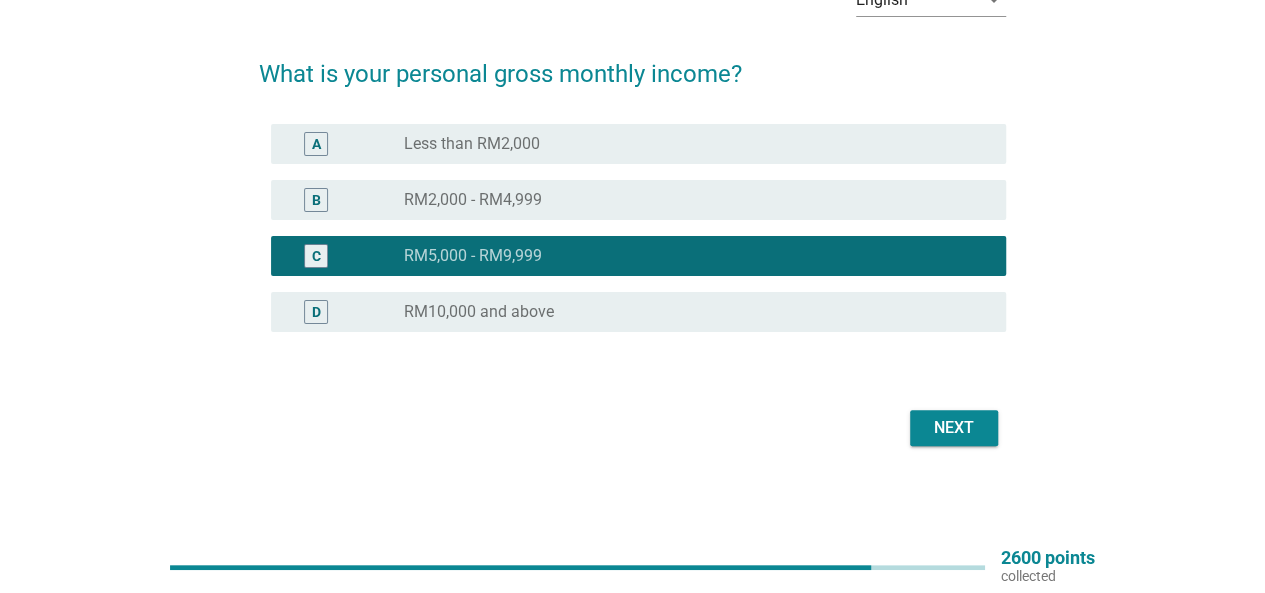 click on "Next" at bounding box center [954, 428] 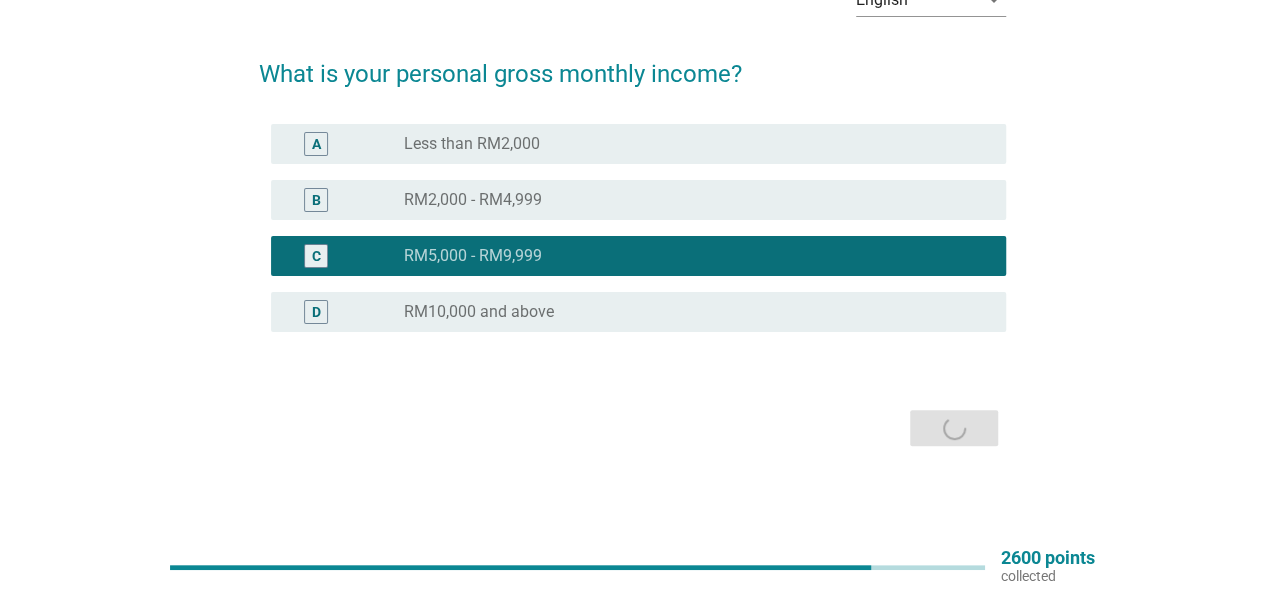 scroll, scrollTop: 0, scrollLeft: 0, axis: both 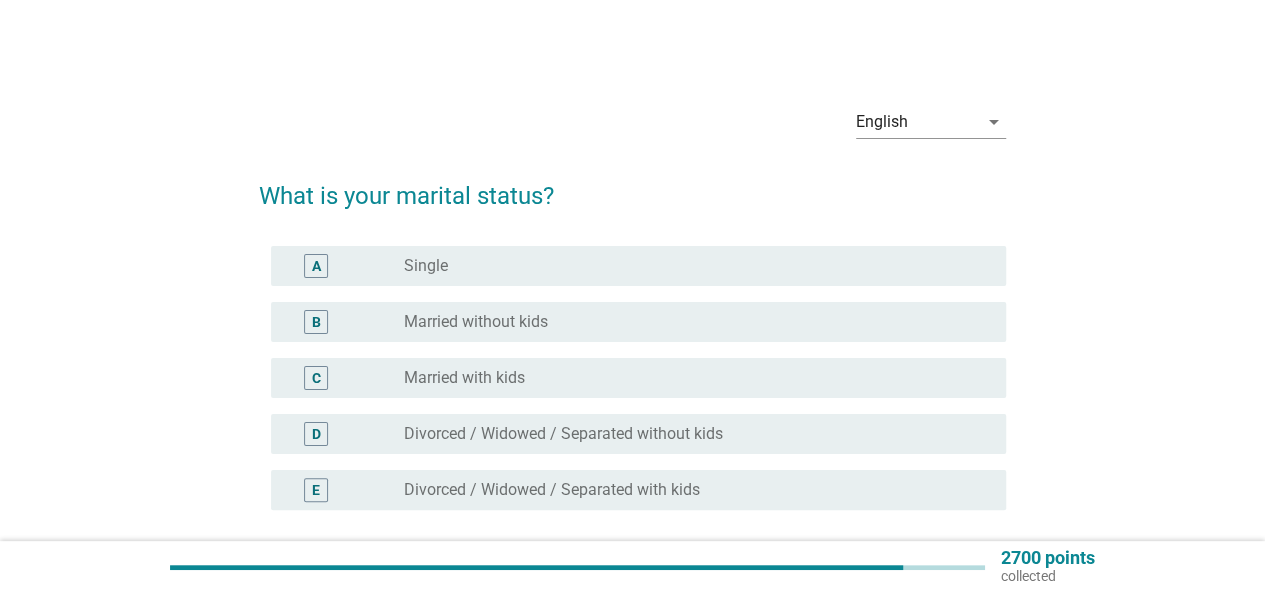 click on "radio_button_unchecked Single" at bounding box center [689, 266] 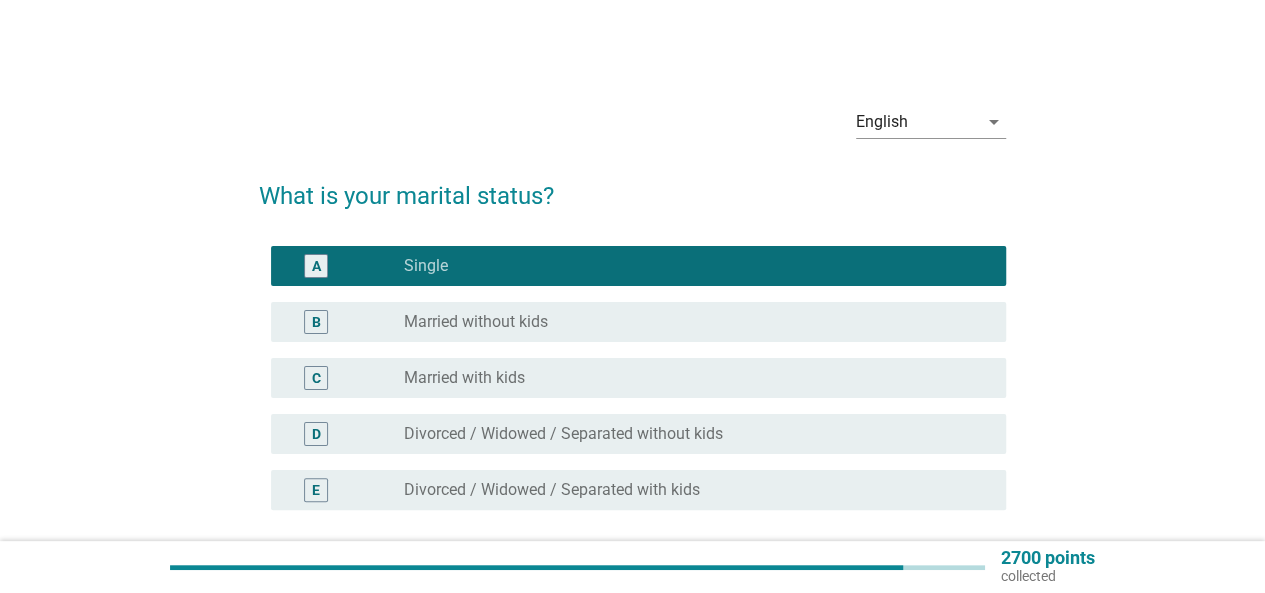 scroll, scrollTop: 178, scrollLeft: 0, axis: vertical 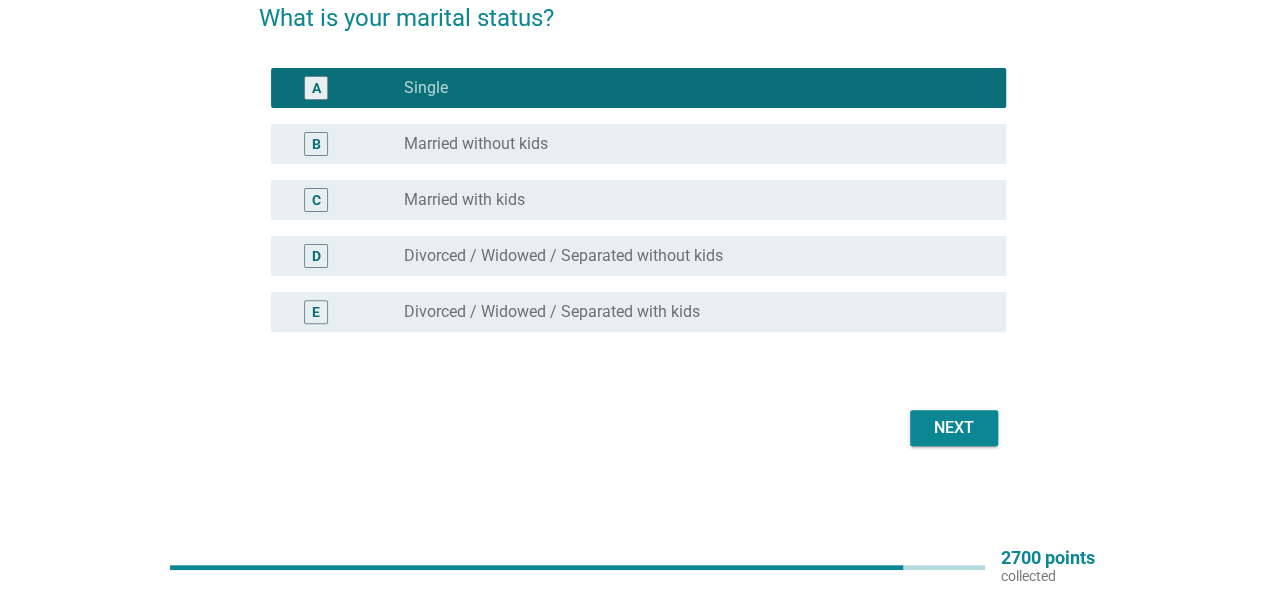 click on "Next" at bounding box center [954, 428] 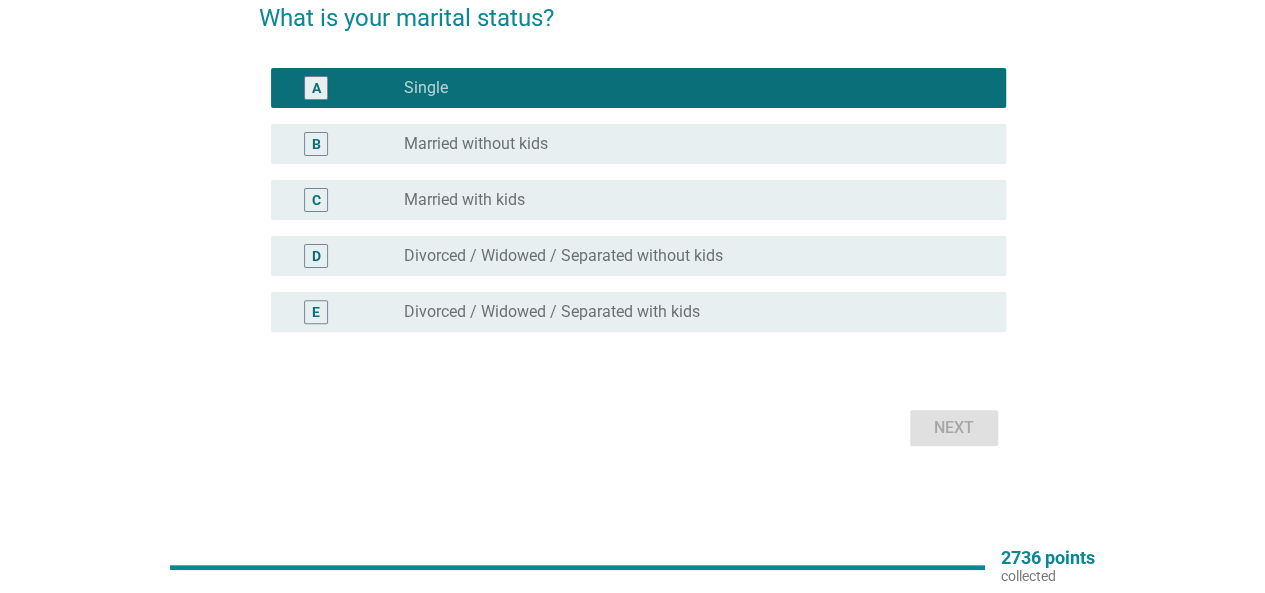 scroll, scrollTop: 0, scrollLeft: 0, axis: both 